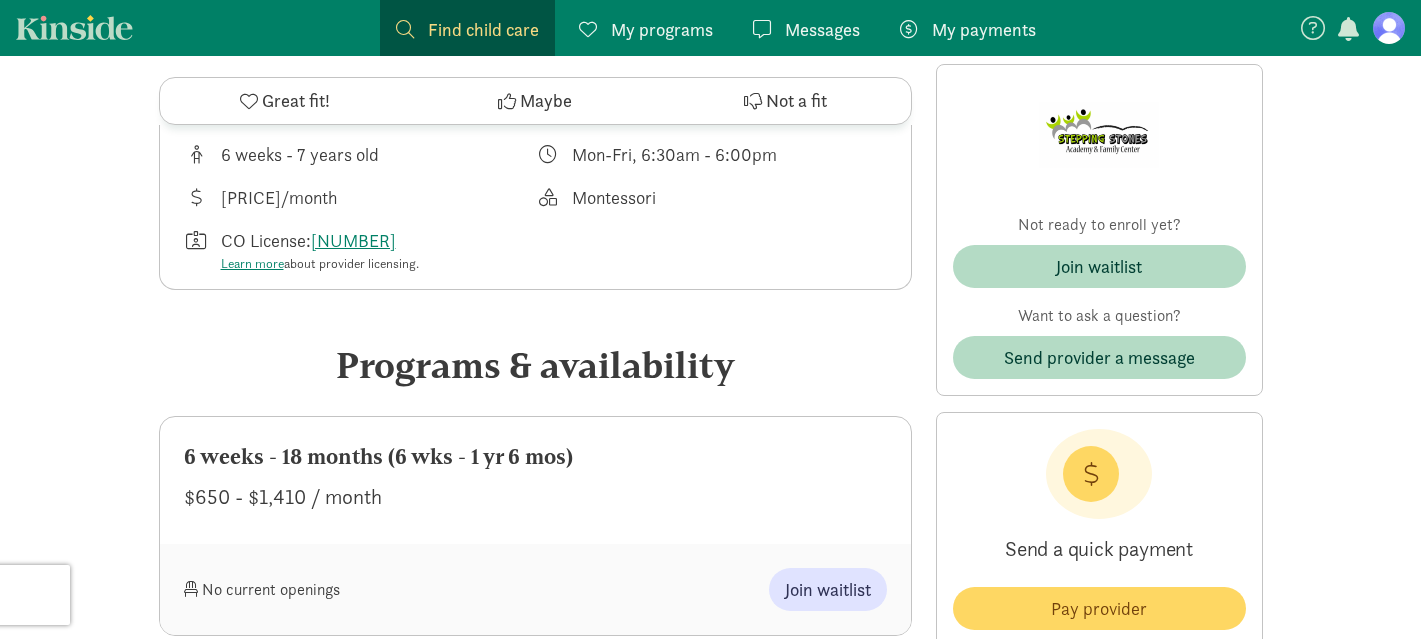scroll, scrollTop: 752, scrollLeft: 0, axis: vertical 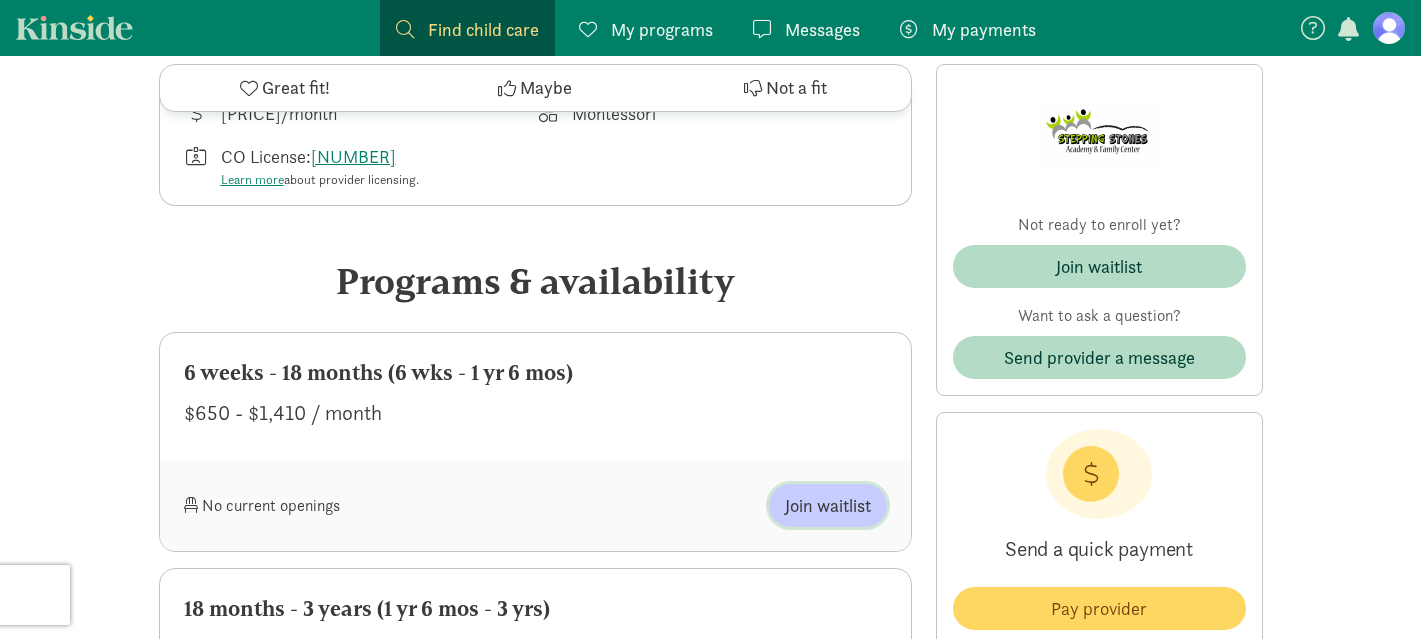 click on "Join waitlist" at bounding box center [828, 505] 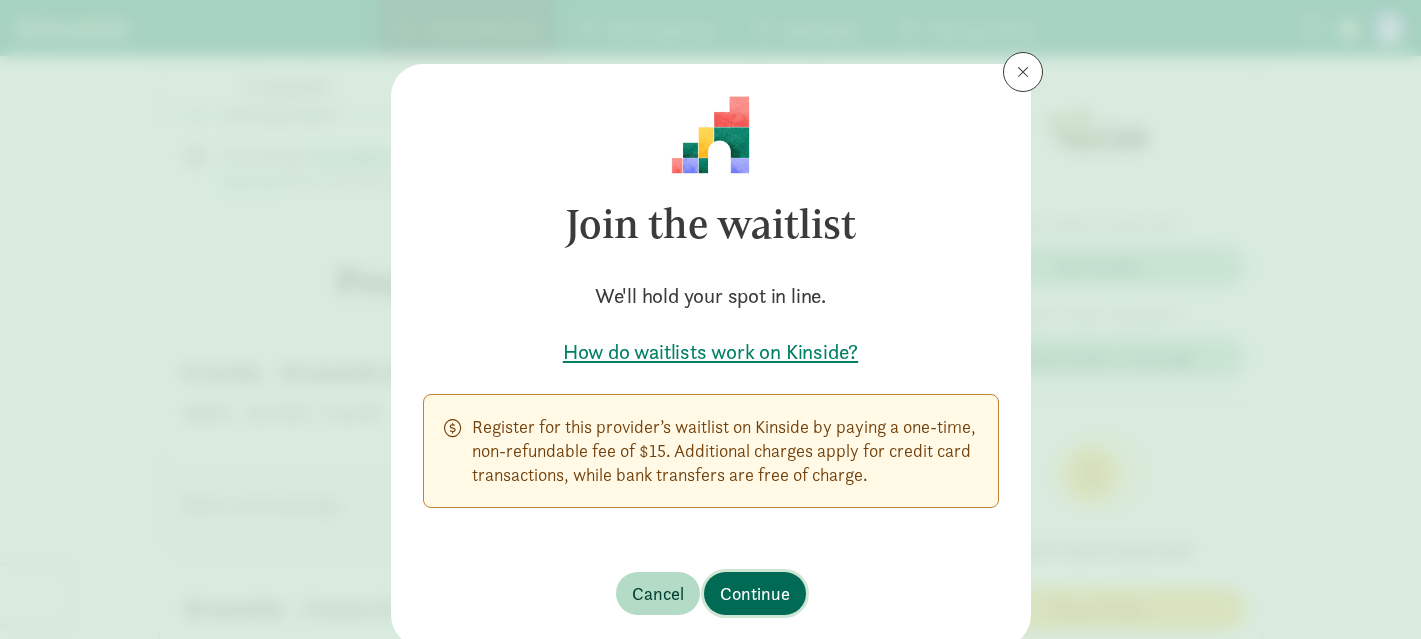click on "Continue" at bounding box center [755, 593] 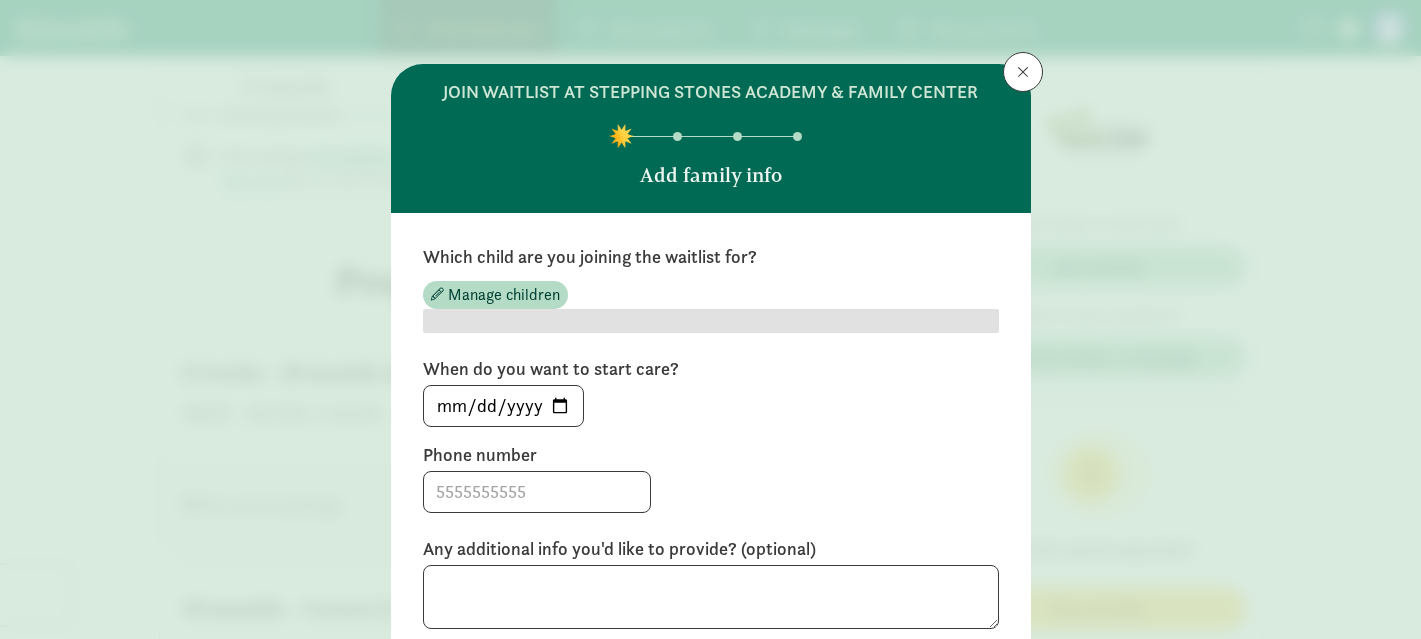 scroll, scrollTop: 78, scrollLeft: 0, axis: vertical 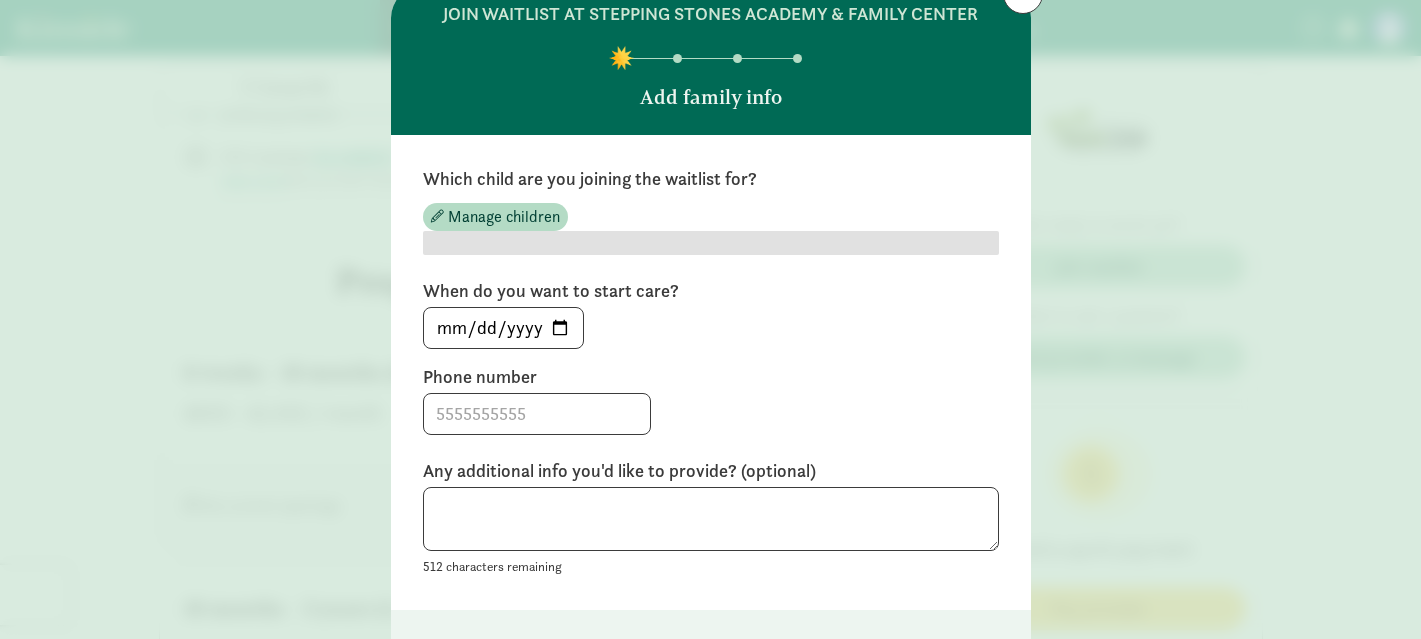click on "Which child are you joining the waitlist for? Manage children When do you want to start care? [DATE] Phone number Any additional info you'd like to provide? (optional) 512 characters remaining" at bounding box center (711, 372) 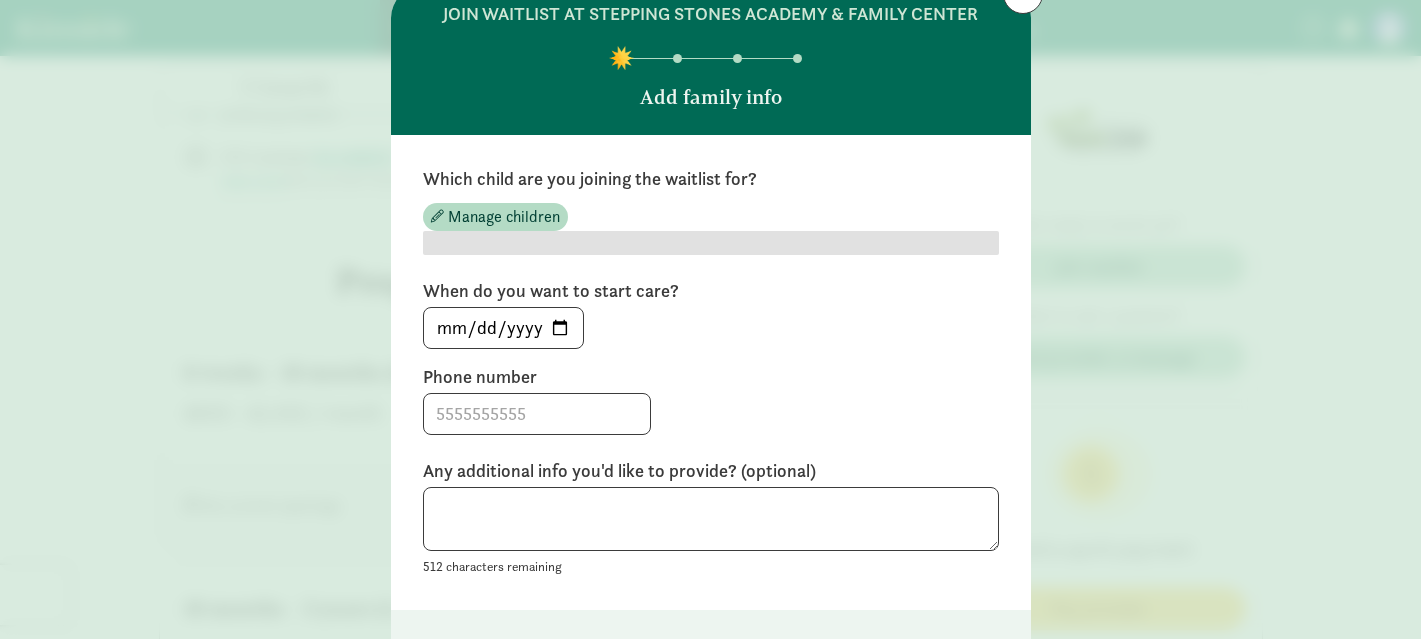 scroll, scrollTop: 132, scrollLeft: 0, axis: vertical 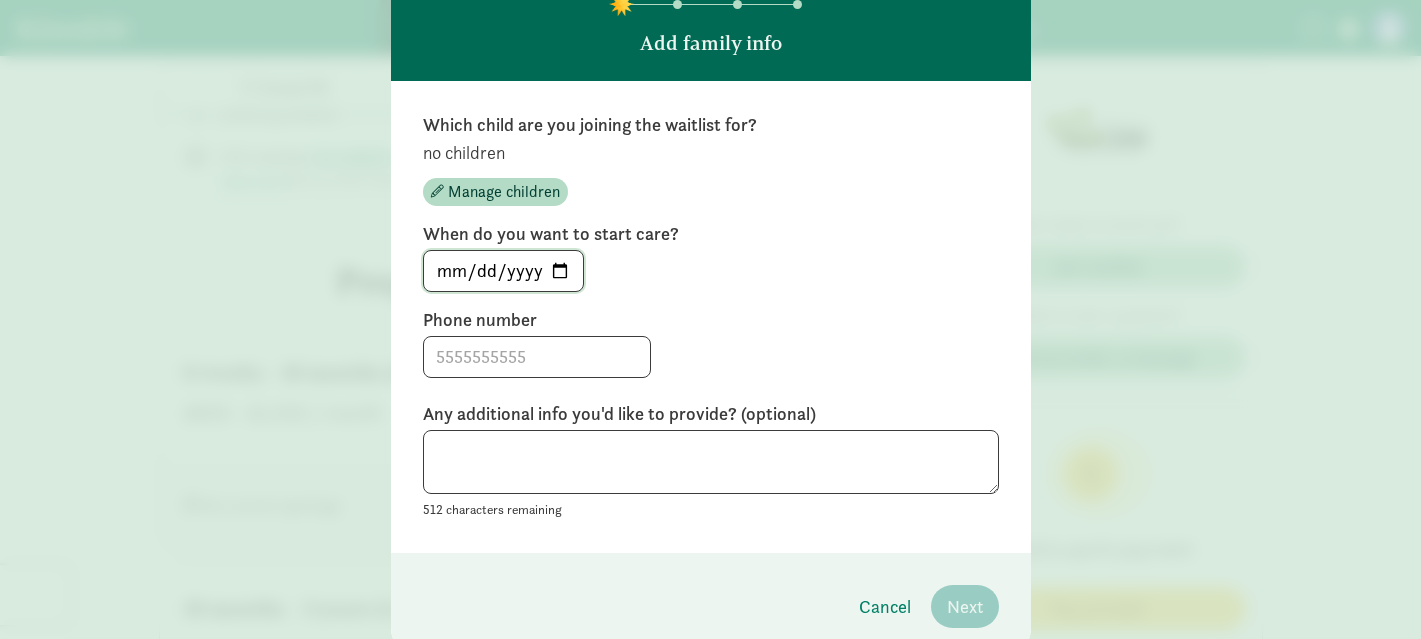 click on "[DATE]" 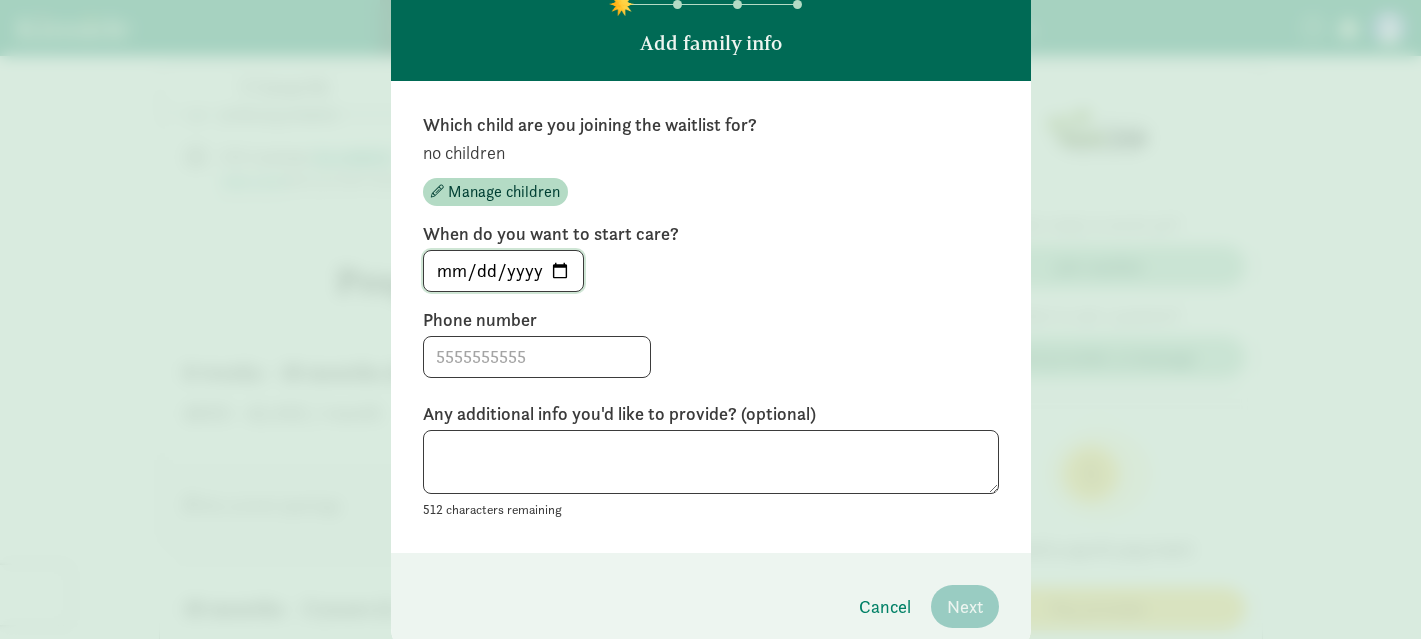 click on "[DATE]" 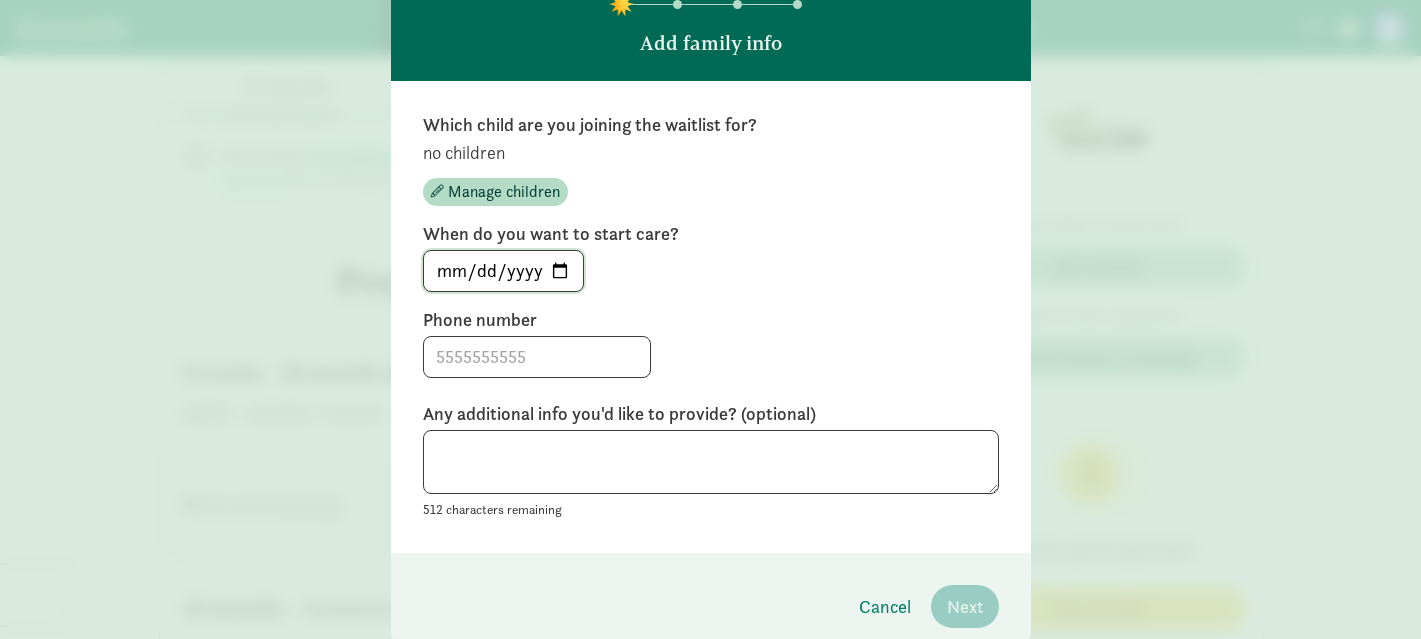 type on "[DATE]" 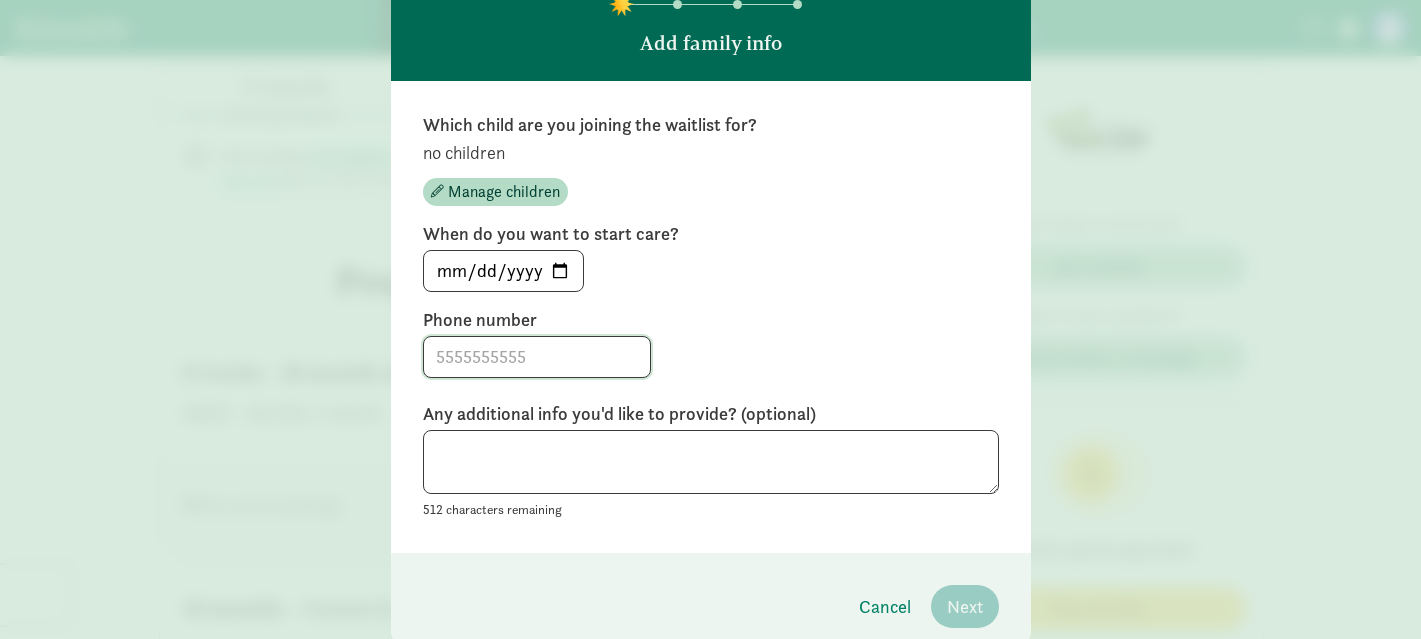 click 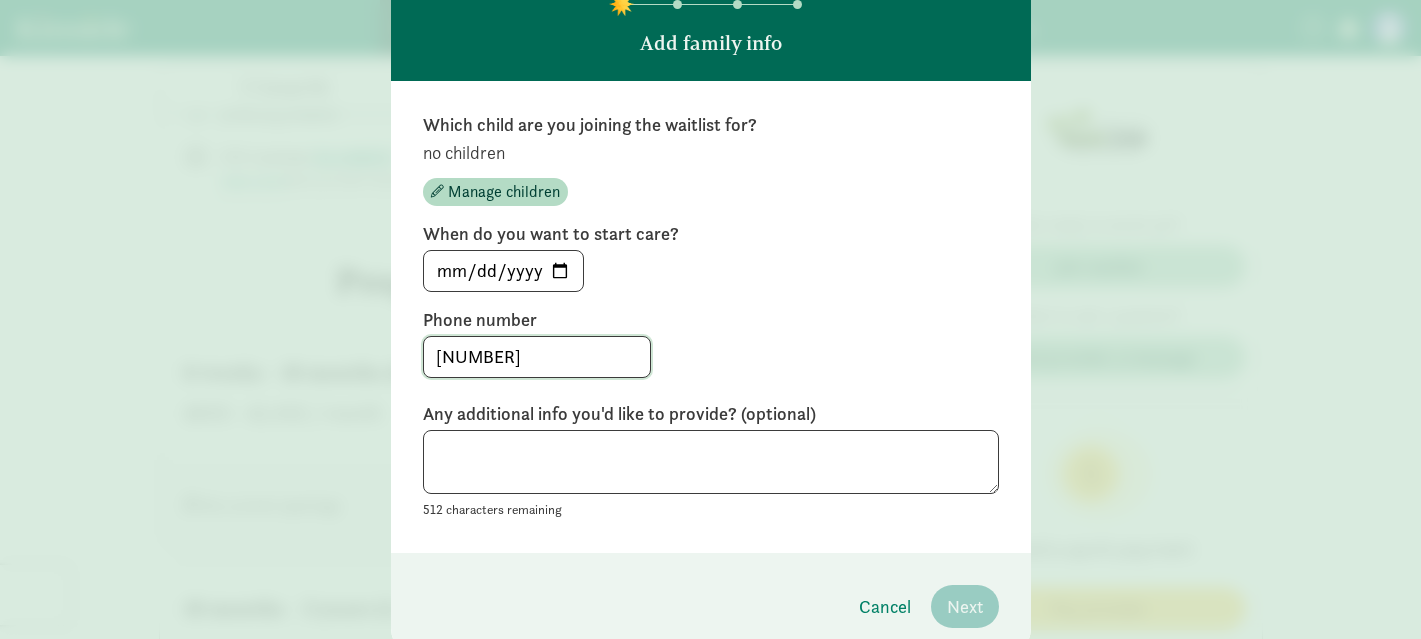 type on "[NUMBER]" 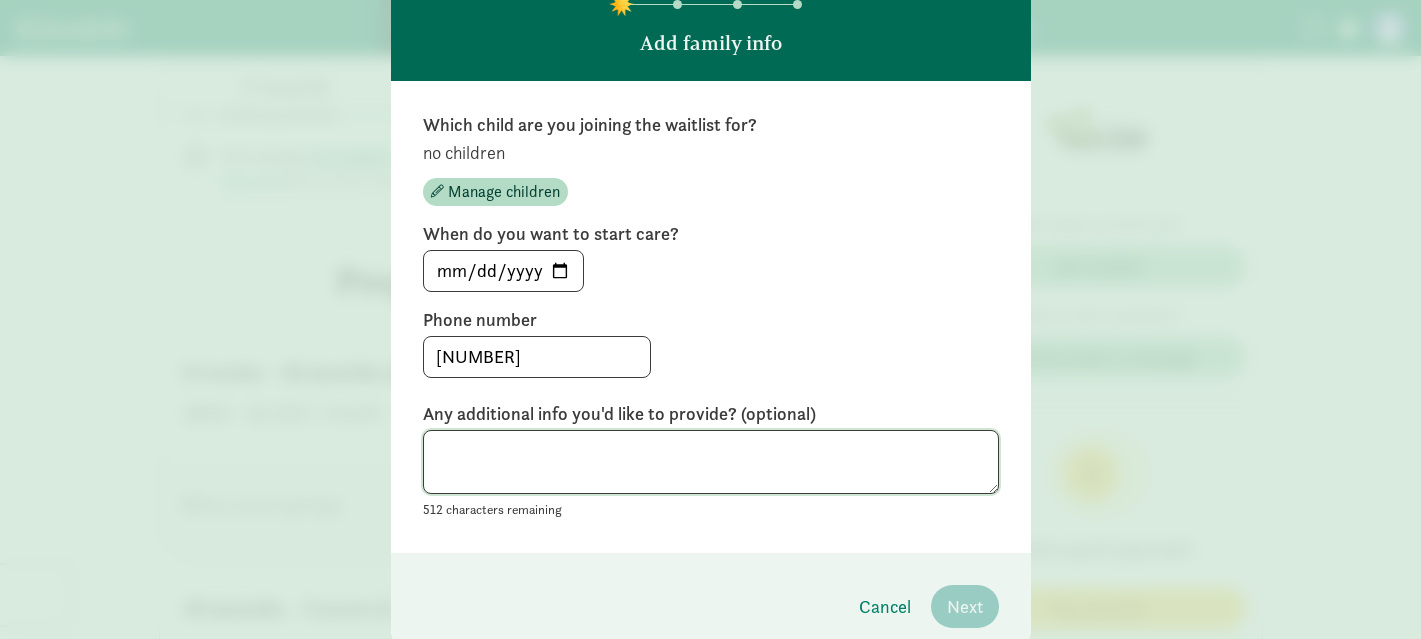 click at bounding box center (711, 462) 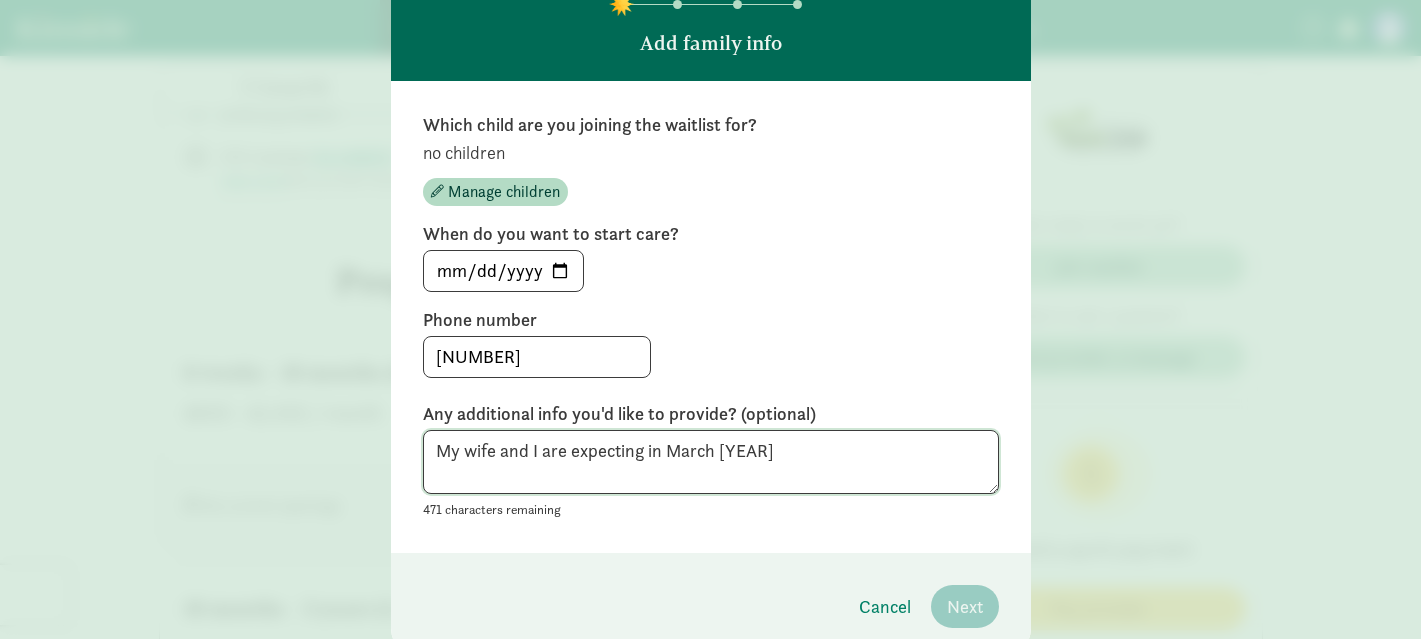click on "My wife and I are expecting in March [YEAR]" at bounding box center [711, 462] 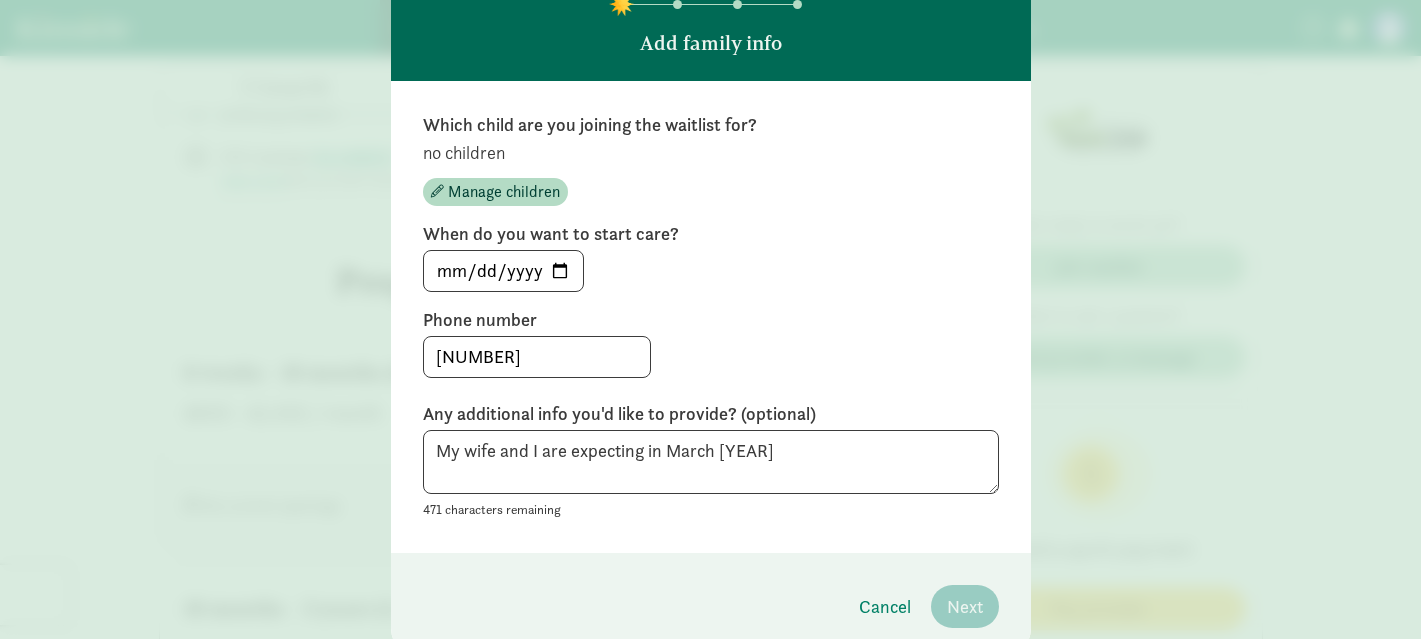 click on "My wife and I are expecting in March [YEAR] 471 characters remaining" at bounding box center (711, 476) 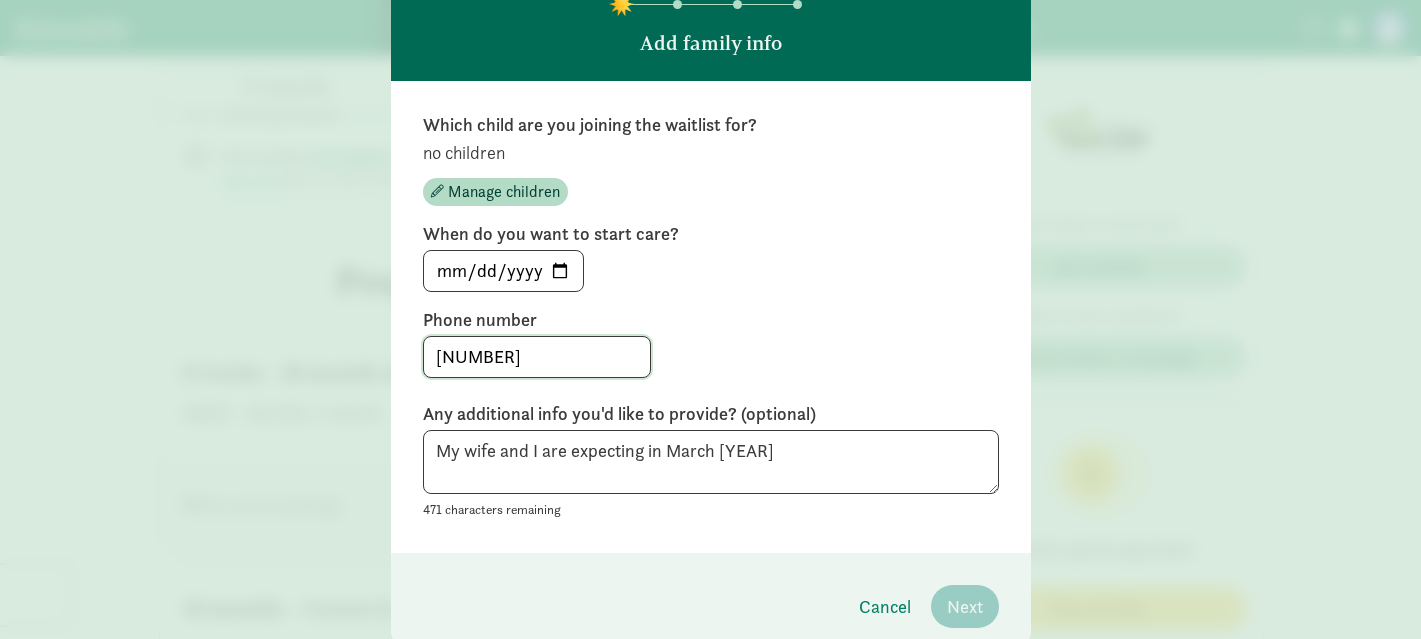 click on "[NUMBER]" 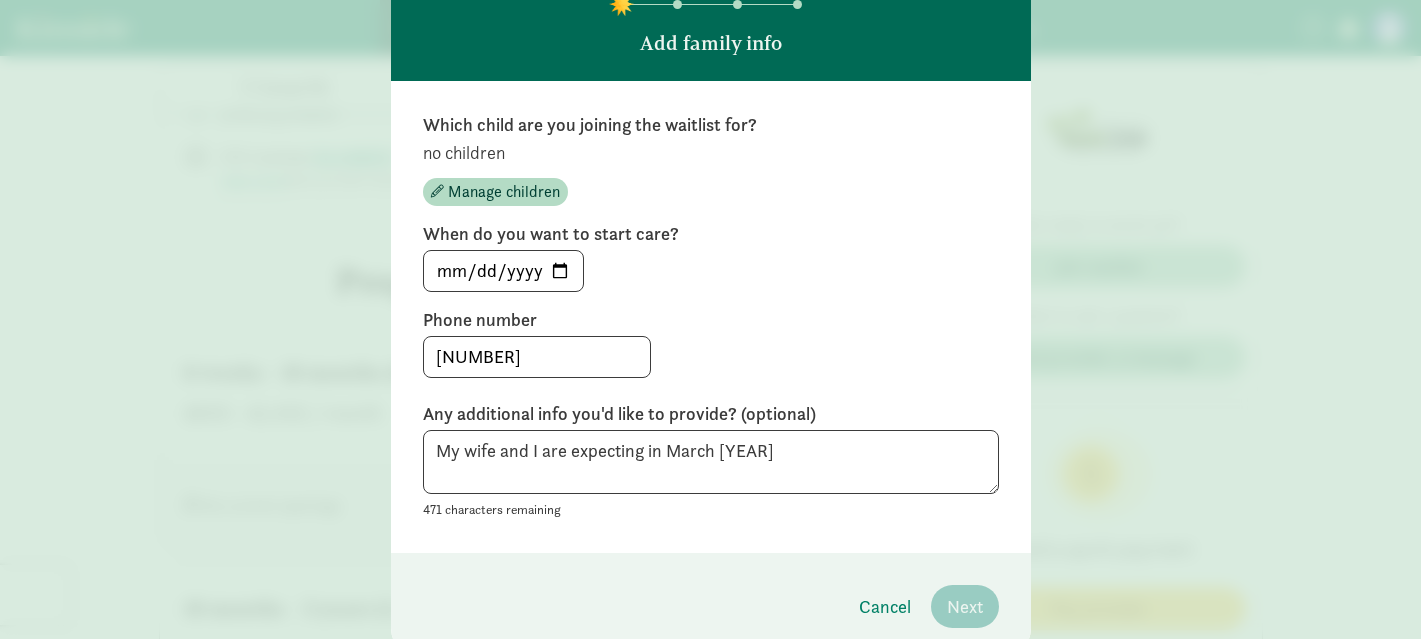 click on "[NUMBER]" at bounding box center [711, 357] 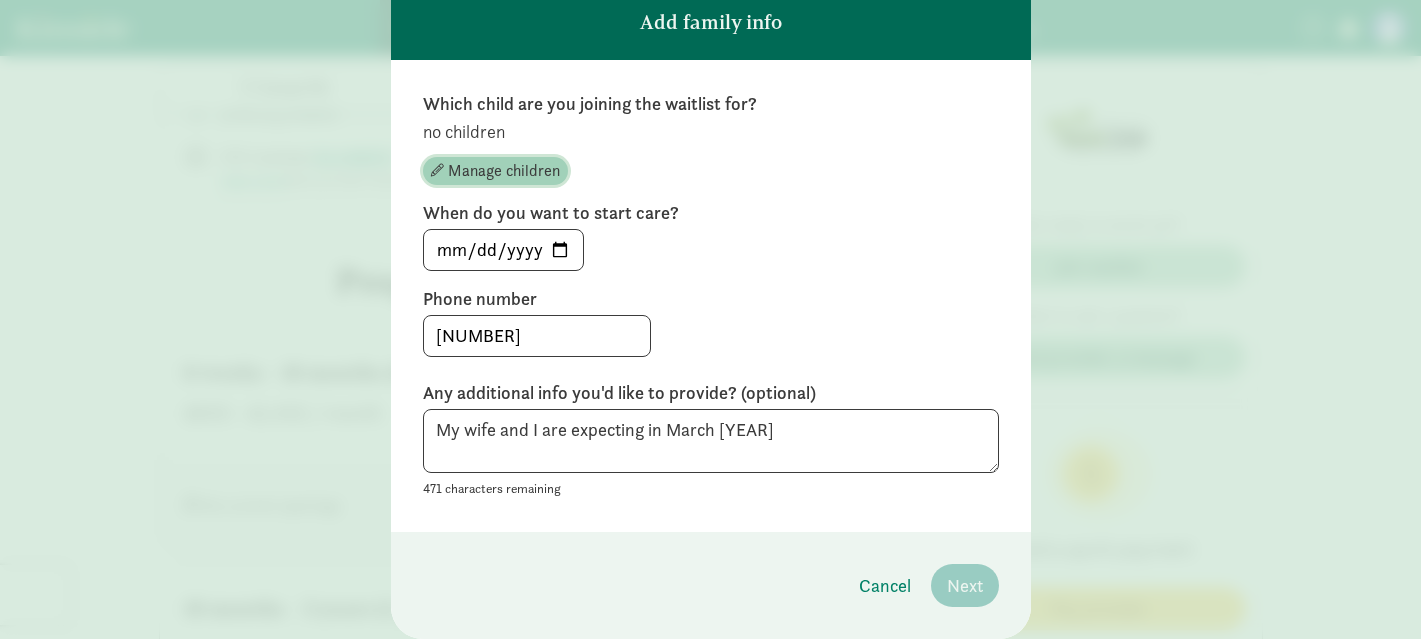click on "Manage children" at bounding box center [504, 171] 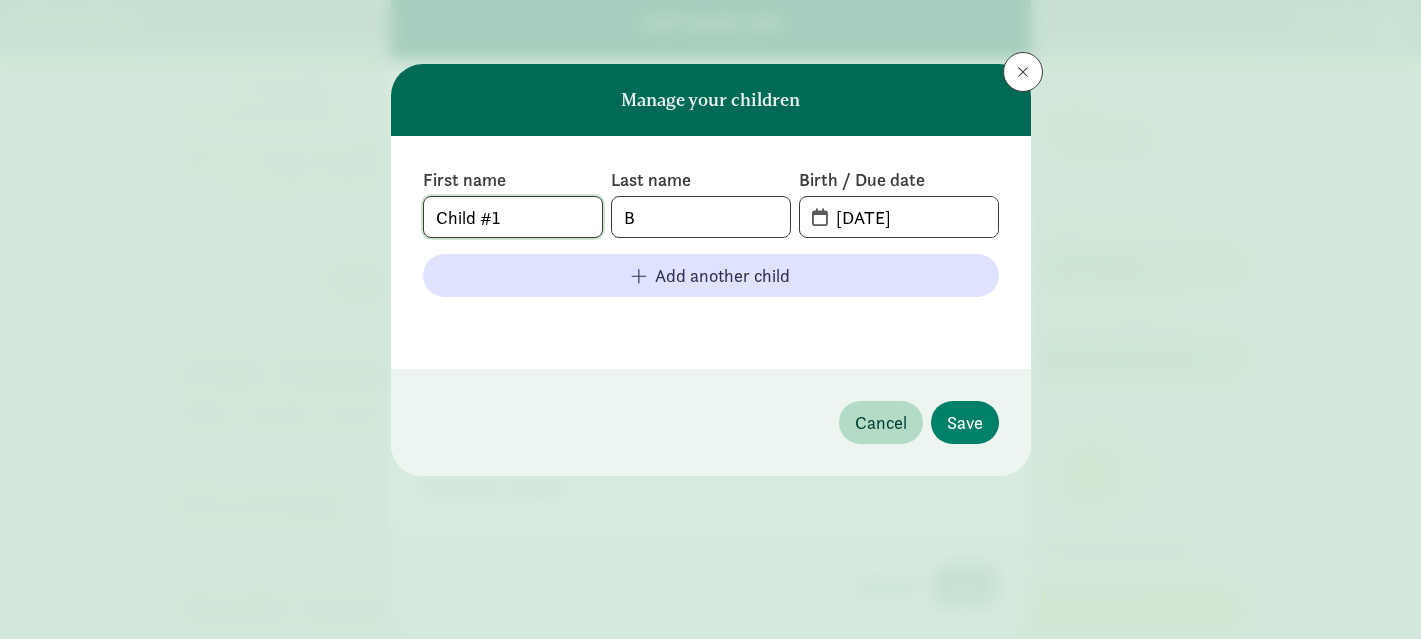 click on "Child #1" 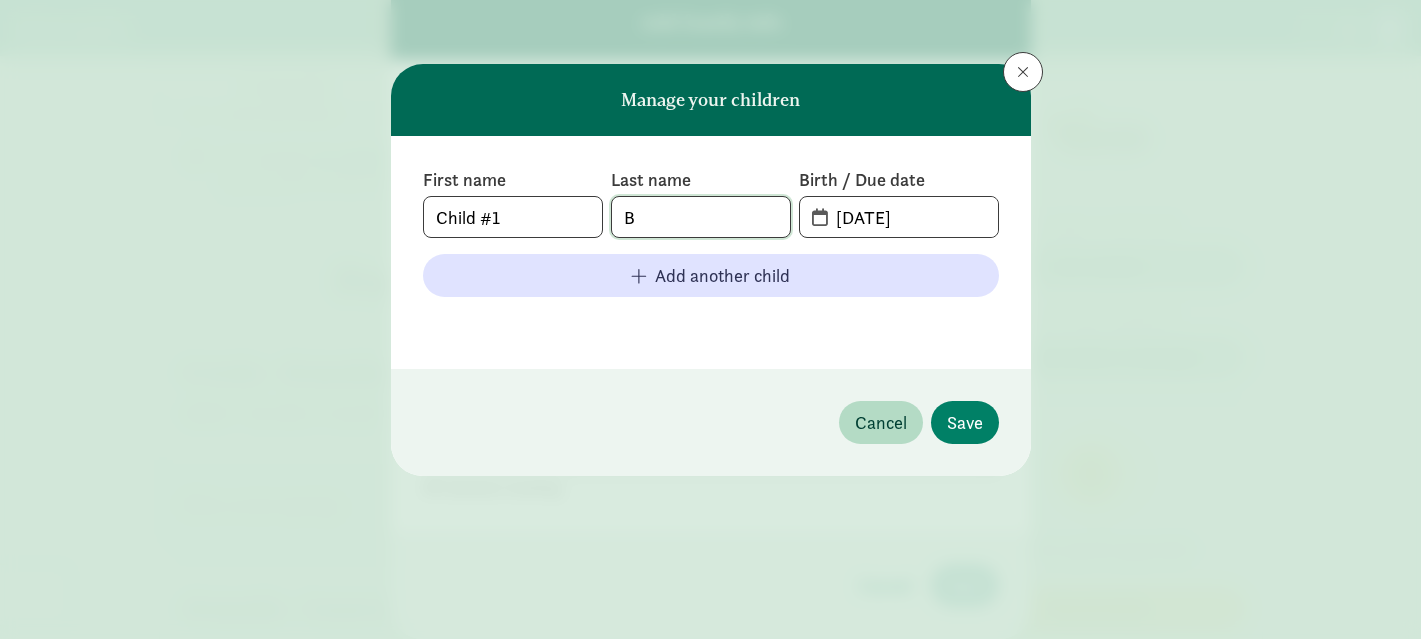 click on "B" 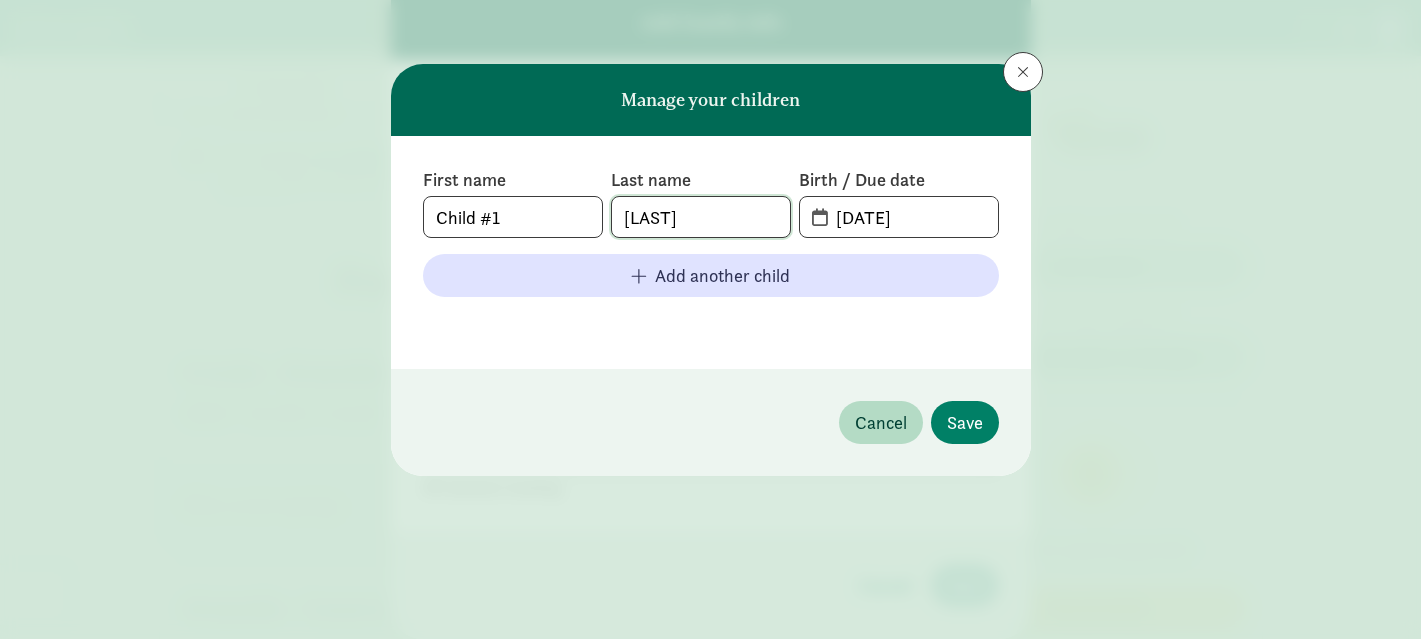 type on "[LAST]" 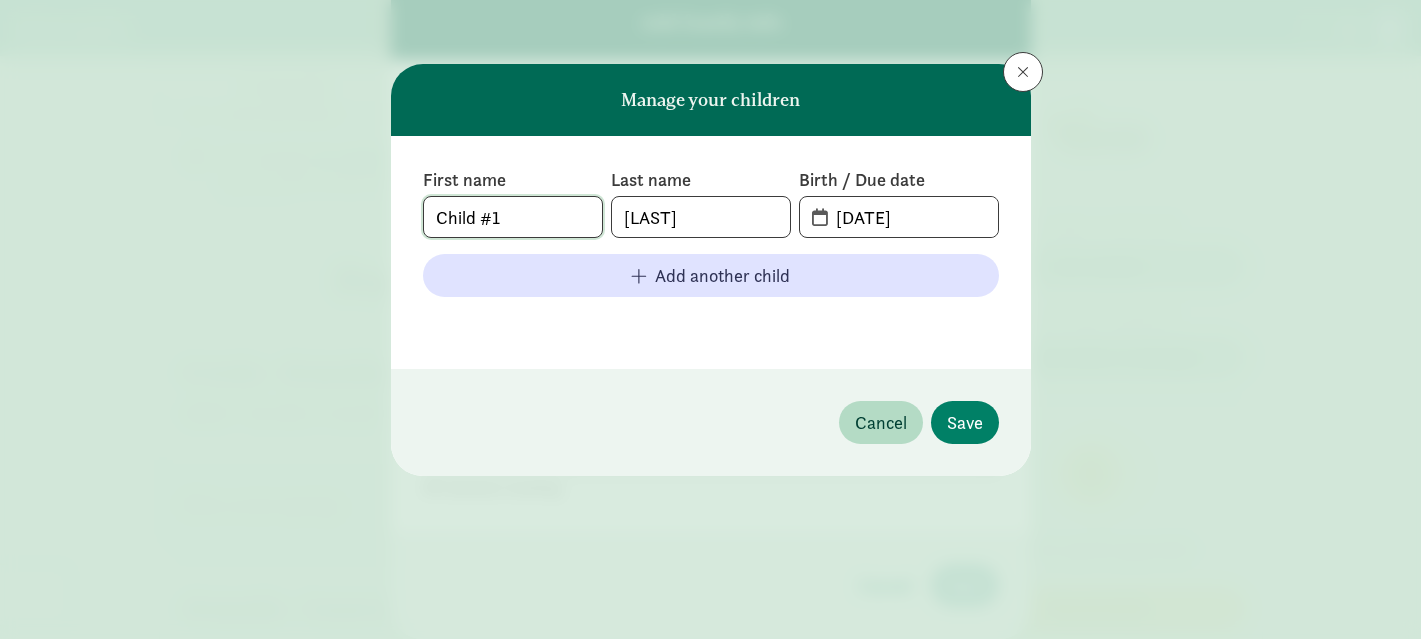 click on "Child #1" 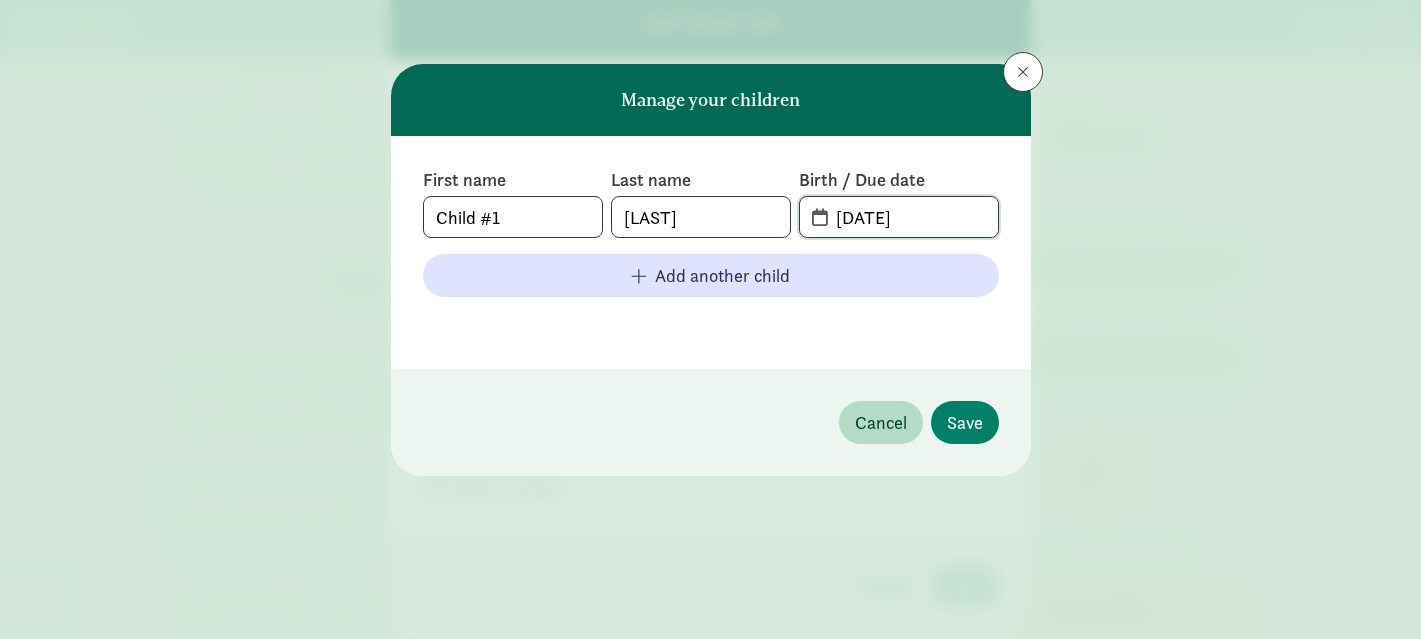 click on "[DATE]" 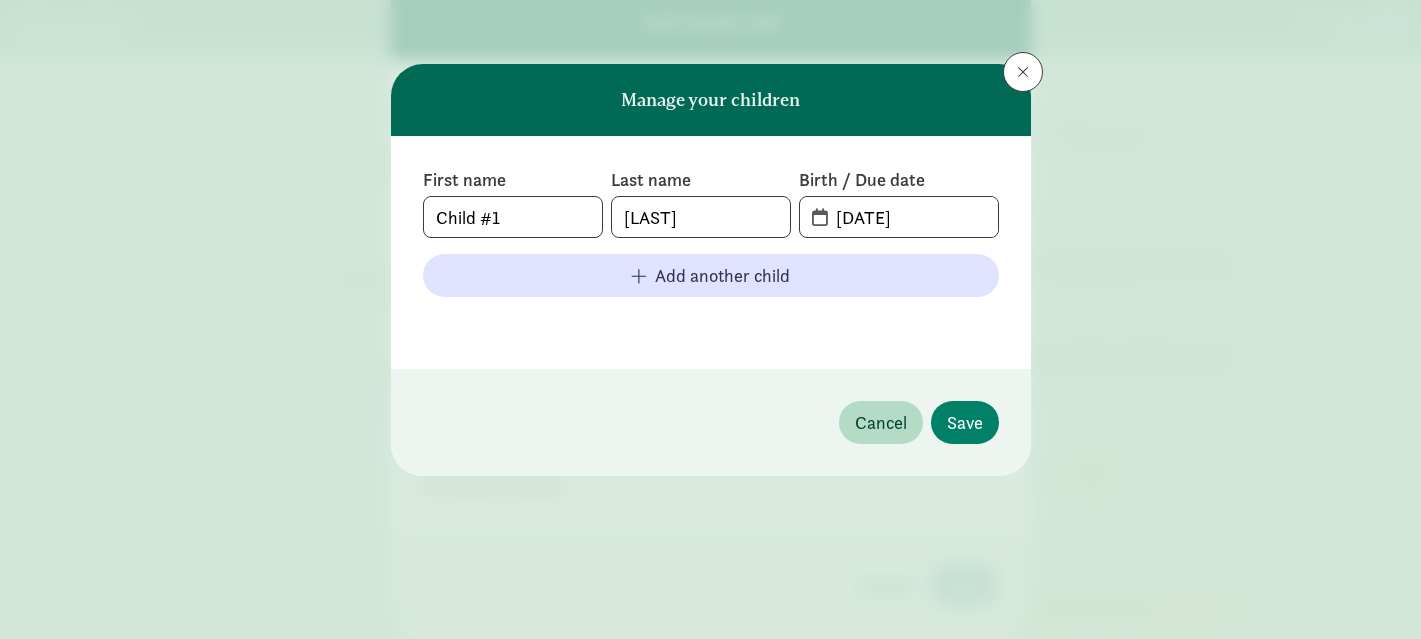 click on "[DATE]" at bounding box center [898, 217] 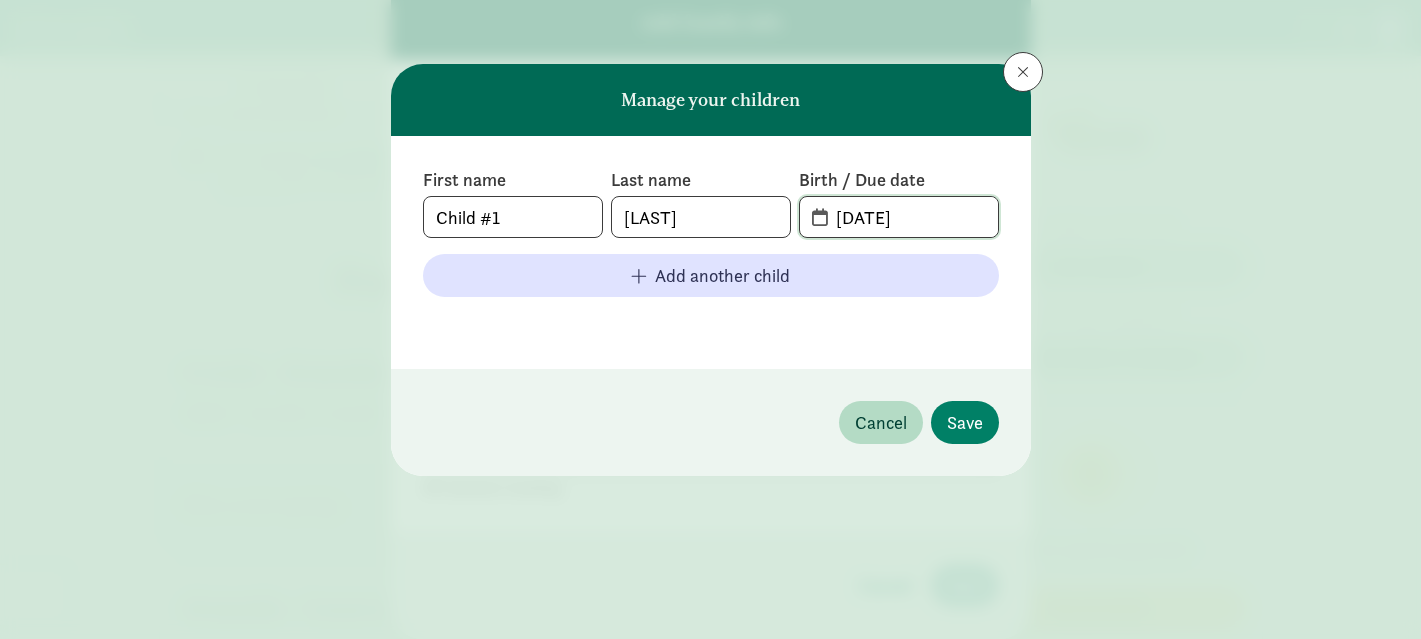 click on "[DATE]" 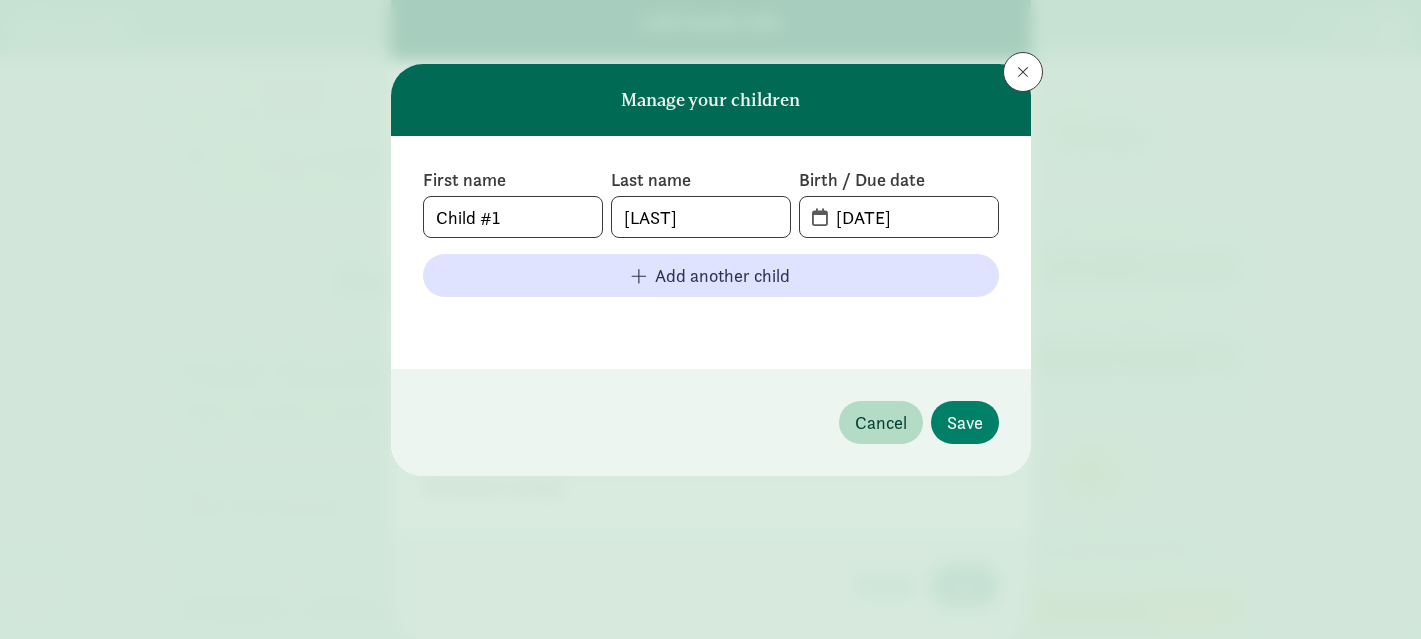 click on "First name Child #1 Last name [LAST] Birth / Due date [DATE] Add another child" at bounding box center [711, 252] 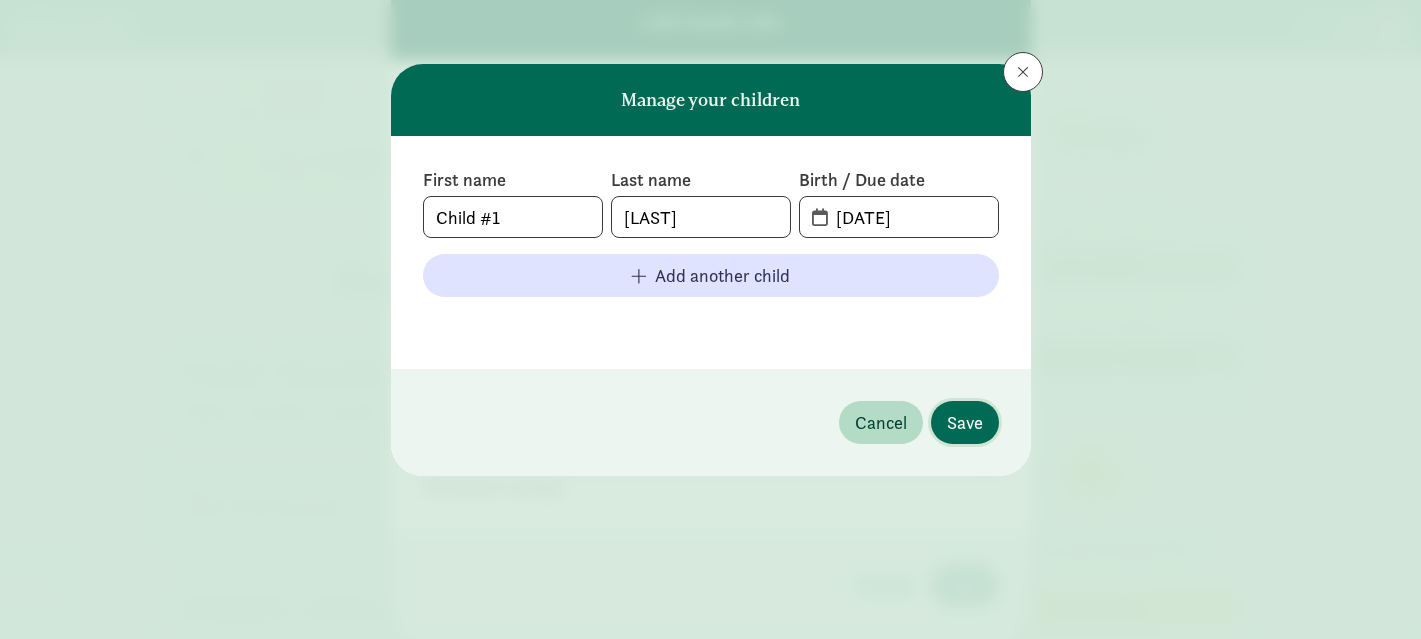 click on "Save" at bounding box center (965, 422) 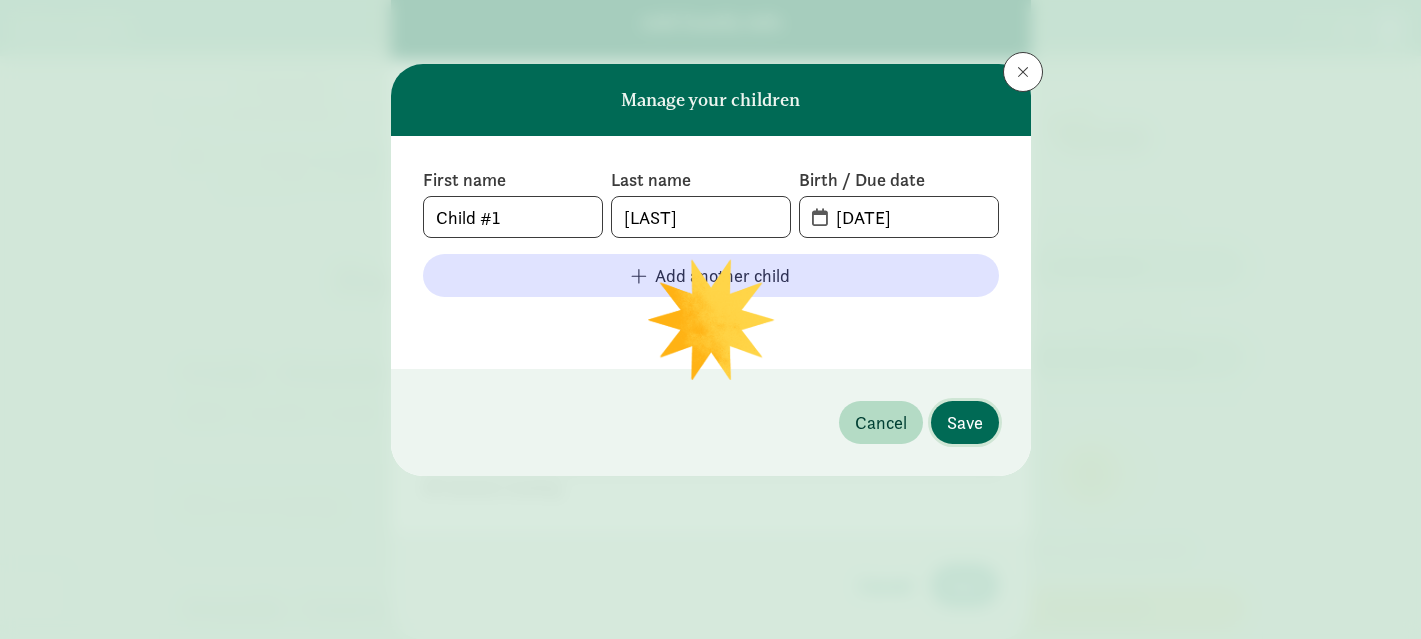 type 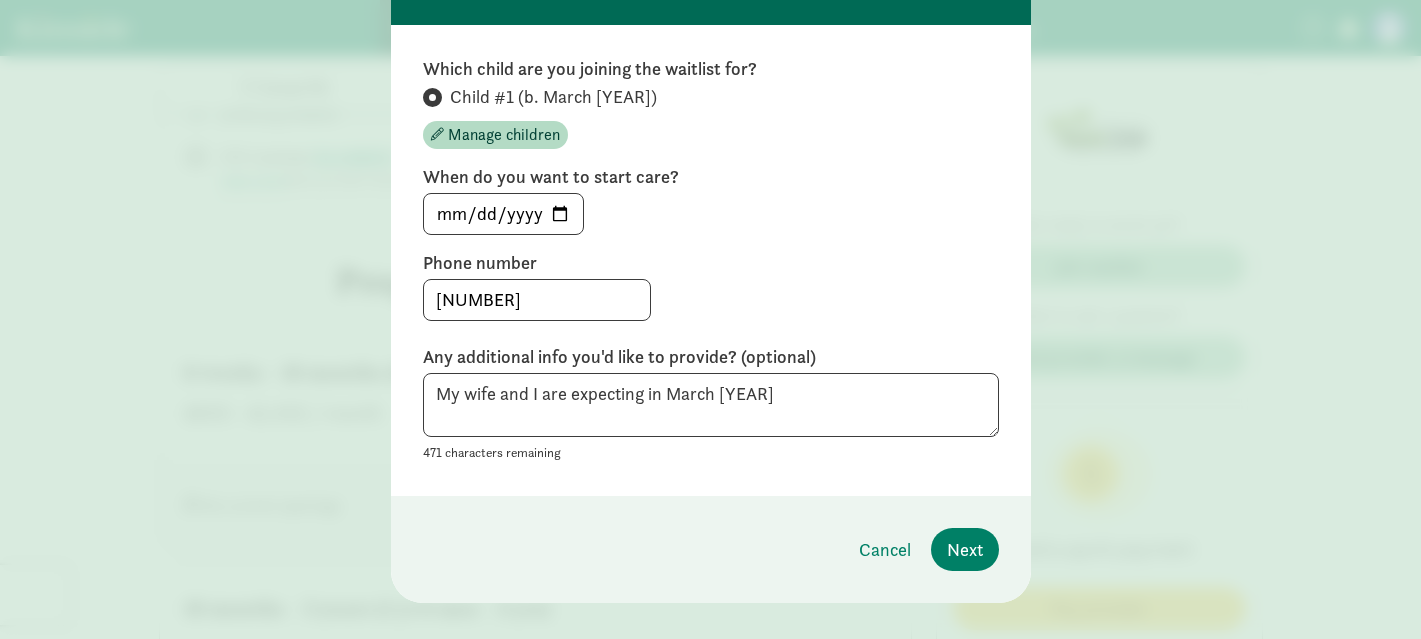 scroll, scrollTop: 189, scrollLeft: 0, axis: vertical 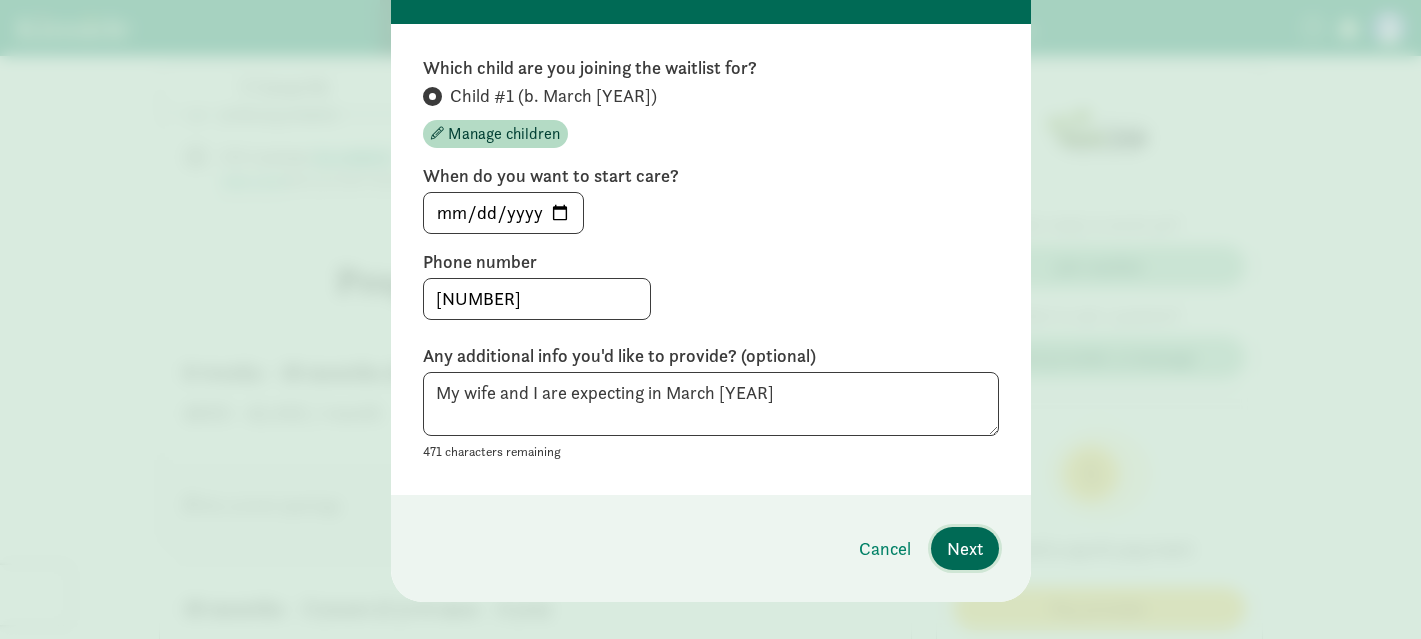 click on "Next" at bounding box center [965, 548] 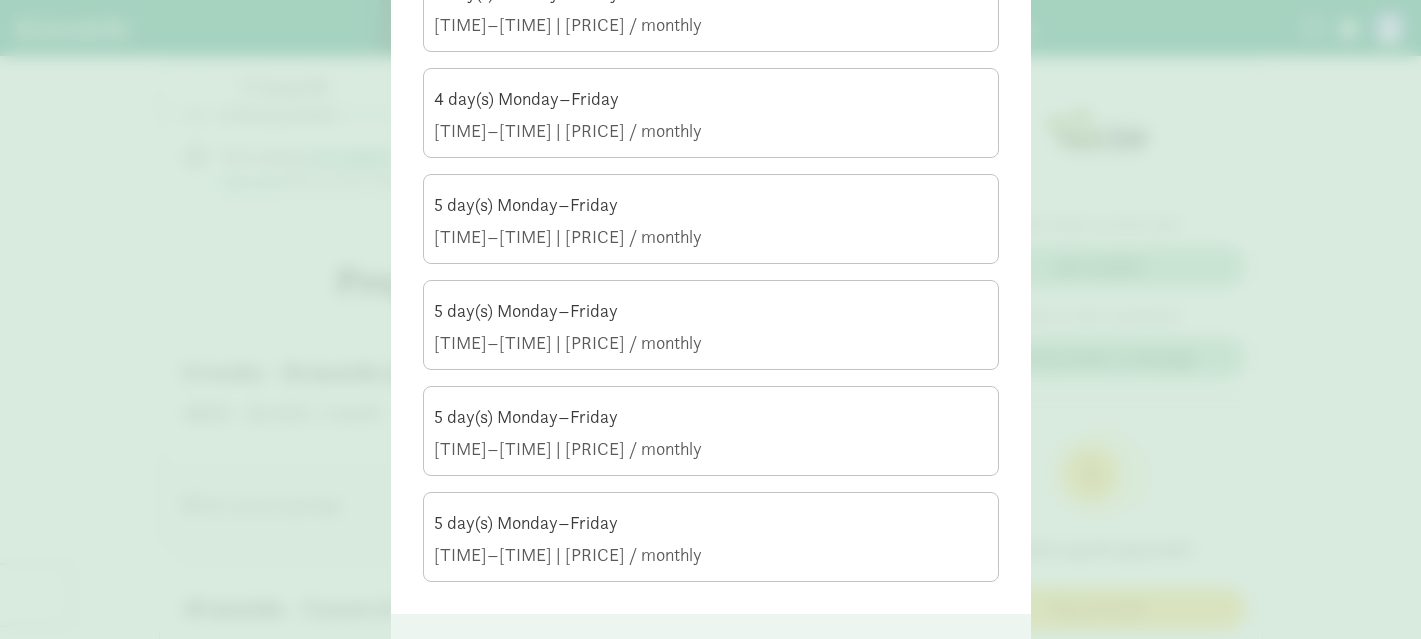 scroll, scrollTop: 1388, scrollLeft: 0, axis: vertical 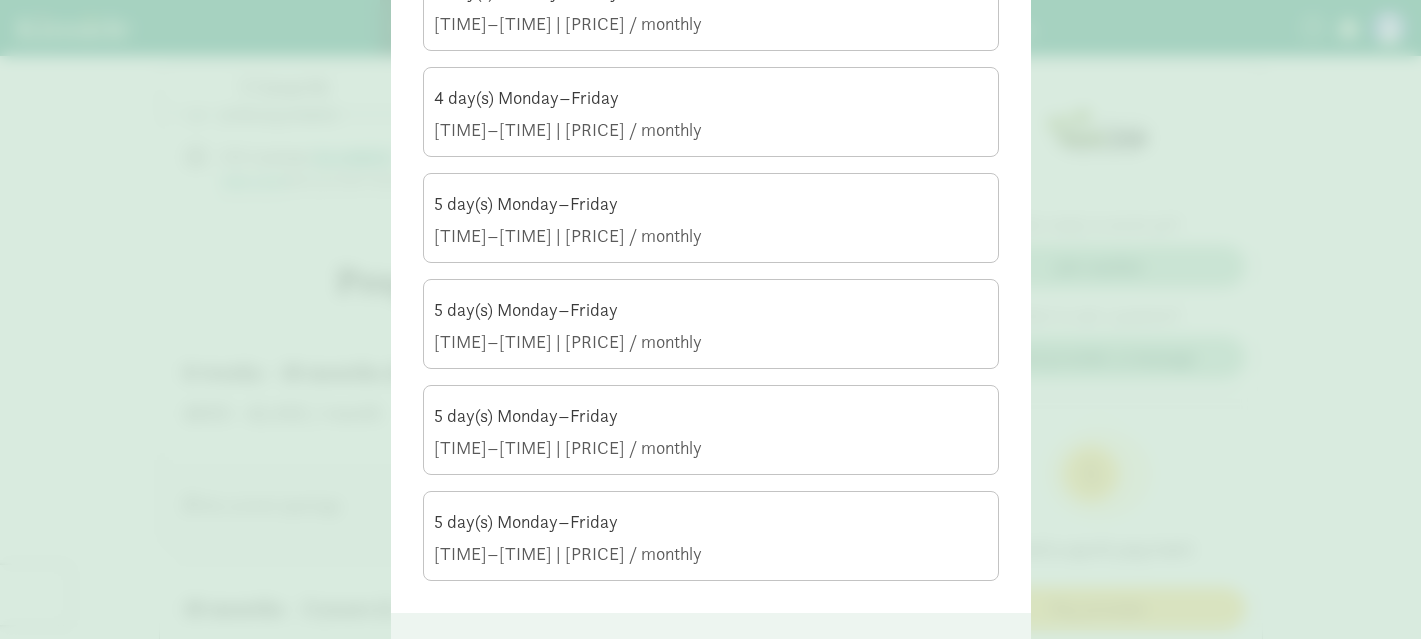 click on "5 day(s) Monday–Friday" 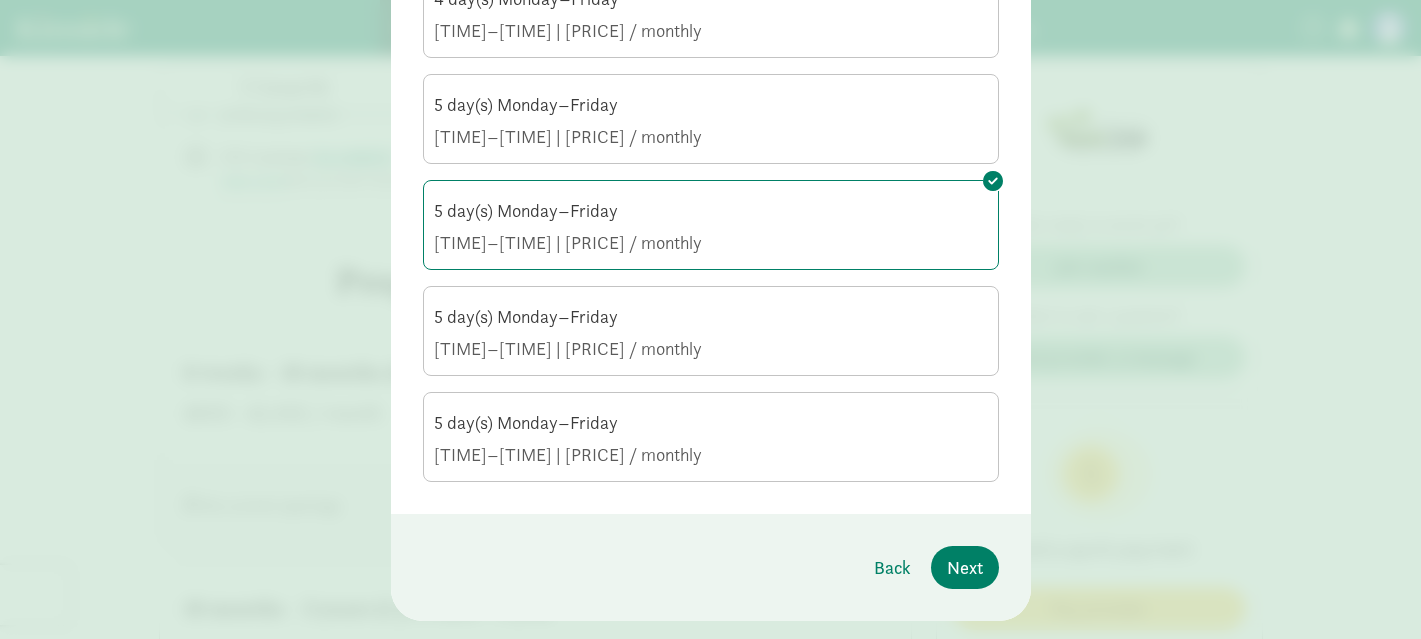 scroll, scrollTop: 1533, scrollLeft: 0, axis: vertical 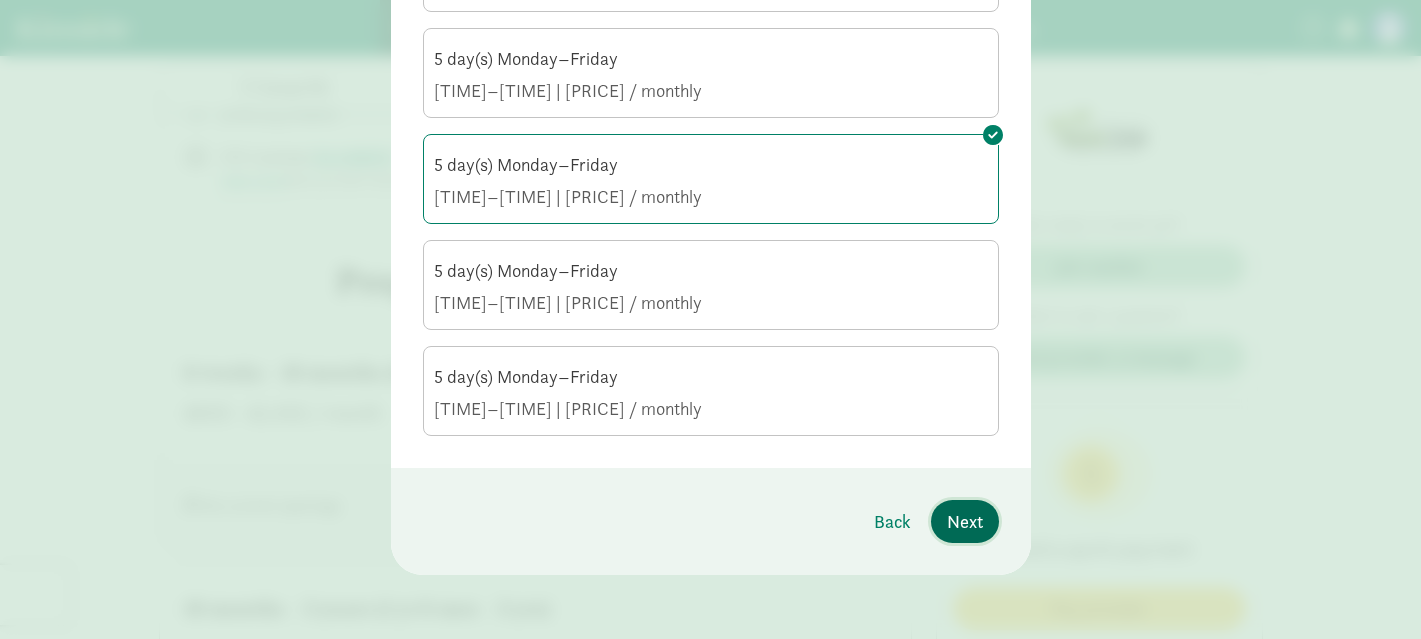 click on "Next" at bounding box center [965, 521] 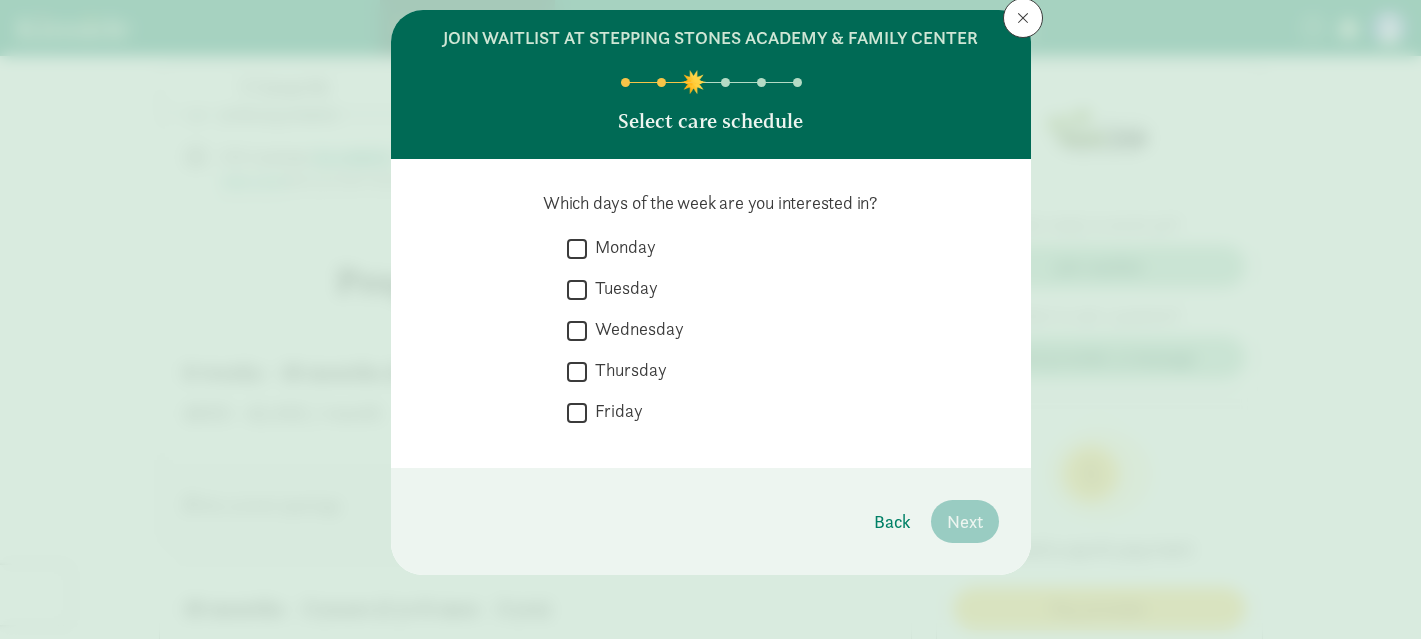 scroll, scrollTop: 54, scrollLeft: 0, axis: vertical 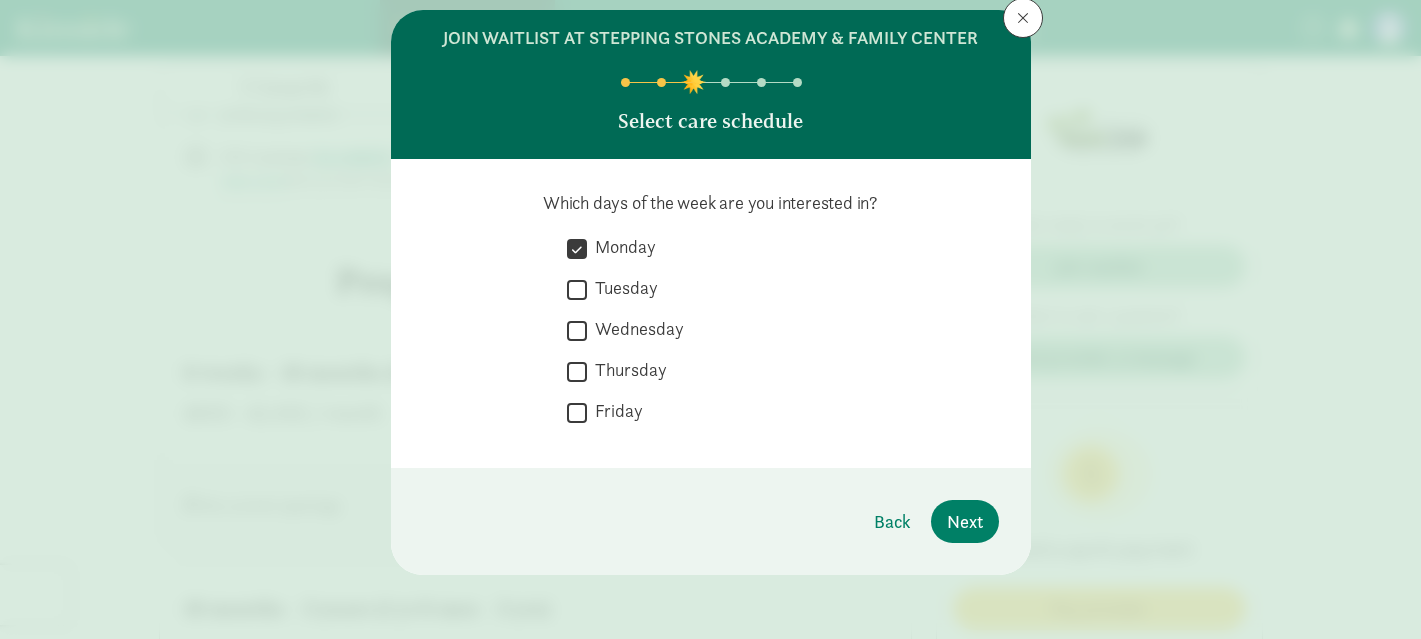 click on "Tuesday" at bounding box center (577, 289) 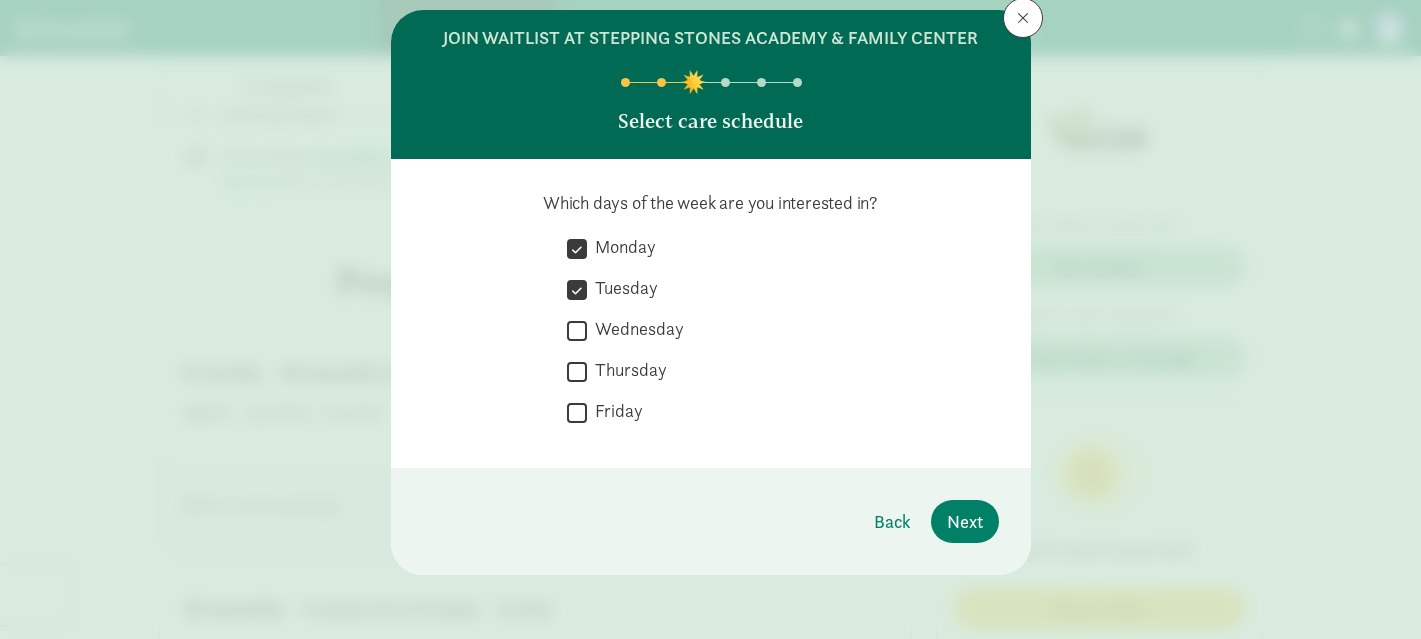 click on "Wednesday" at bounding box center (577, 330) 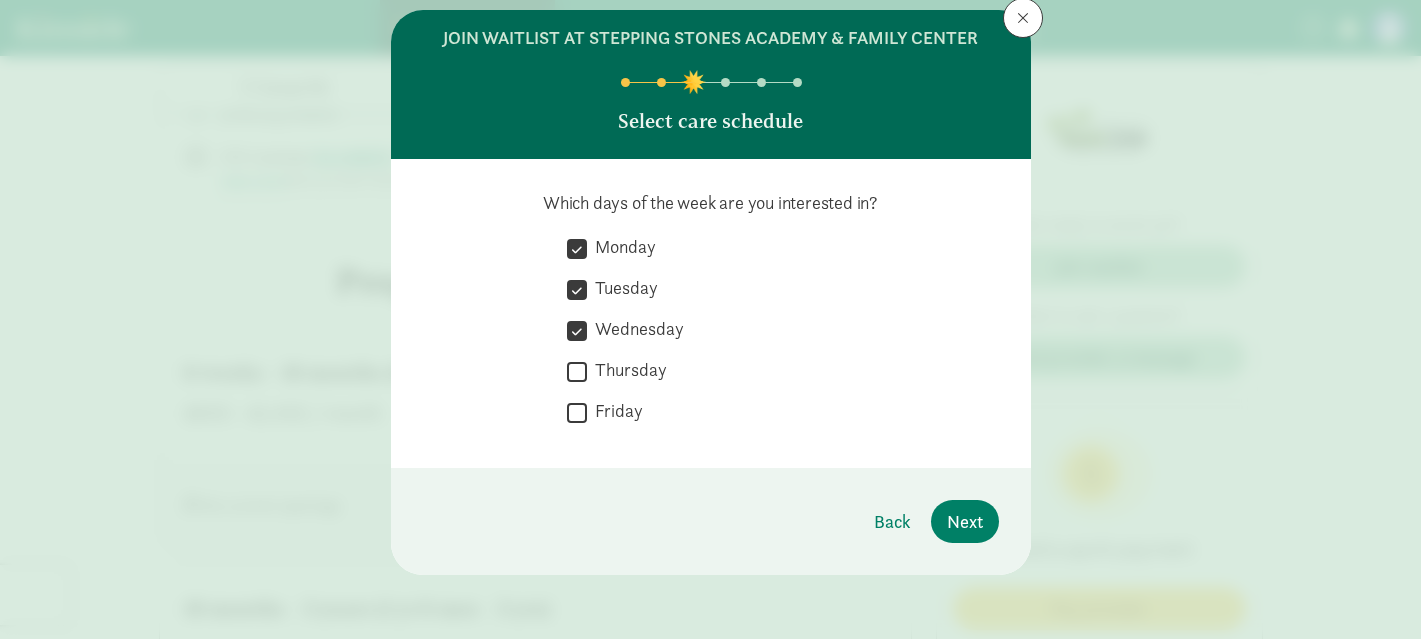 click on "Thursday" at bounding box center (577, 371) 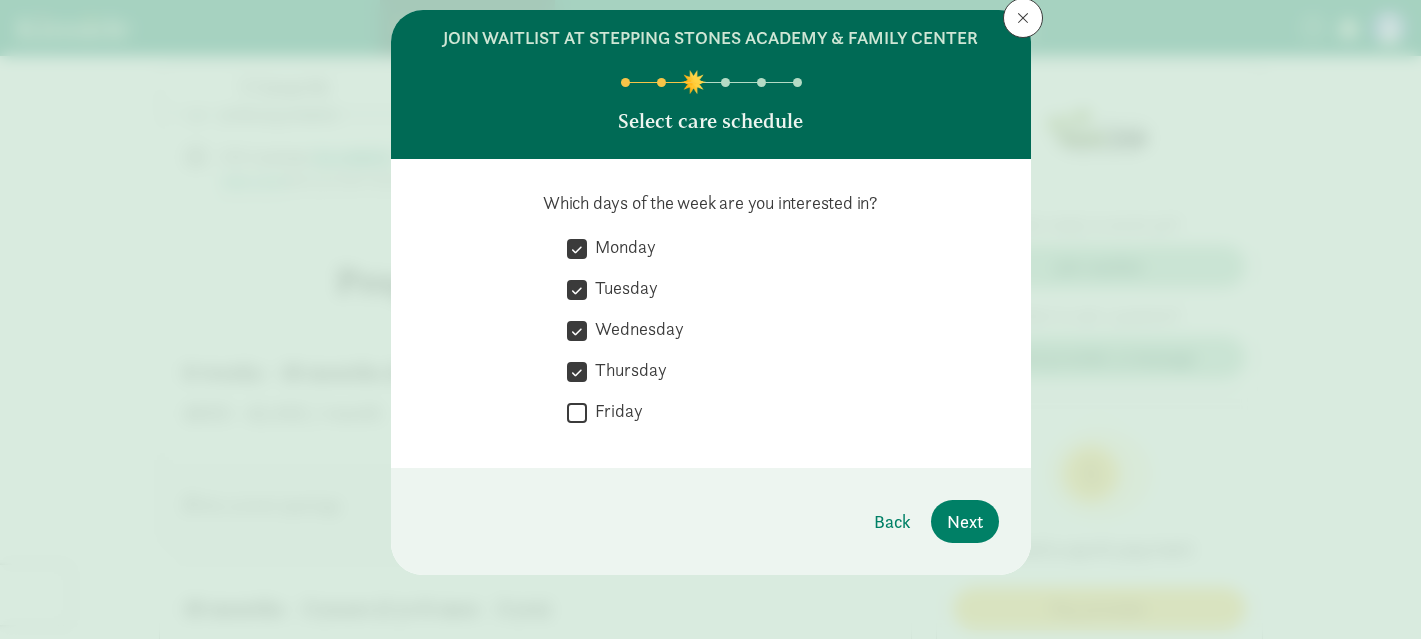 click on "Friday" at bounding box center [577, 412] 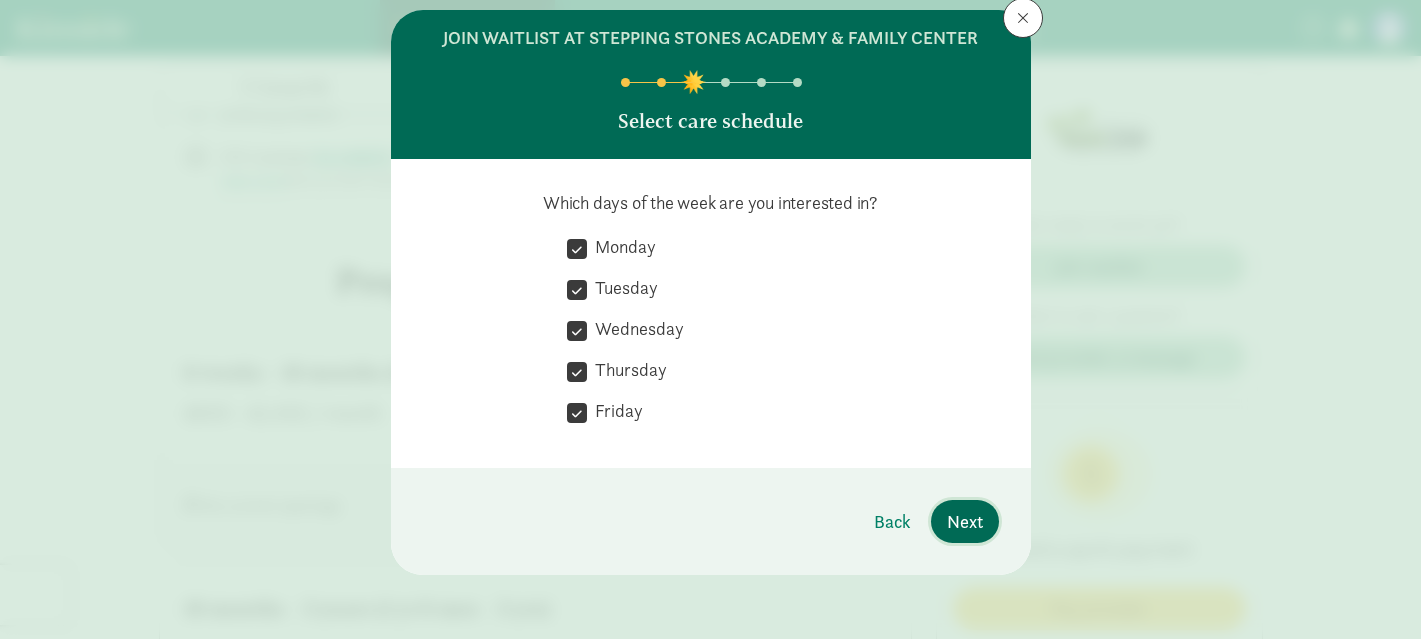 click on "Next" at bounding box center (965, 521) 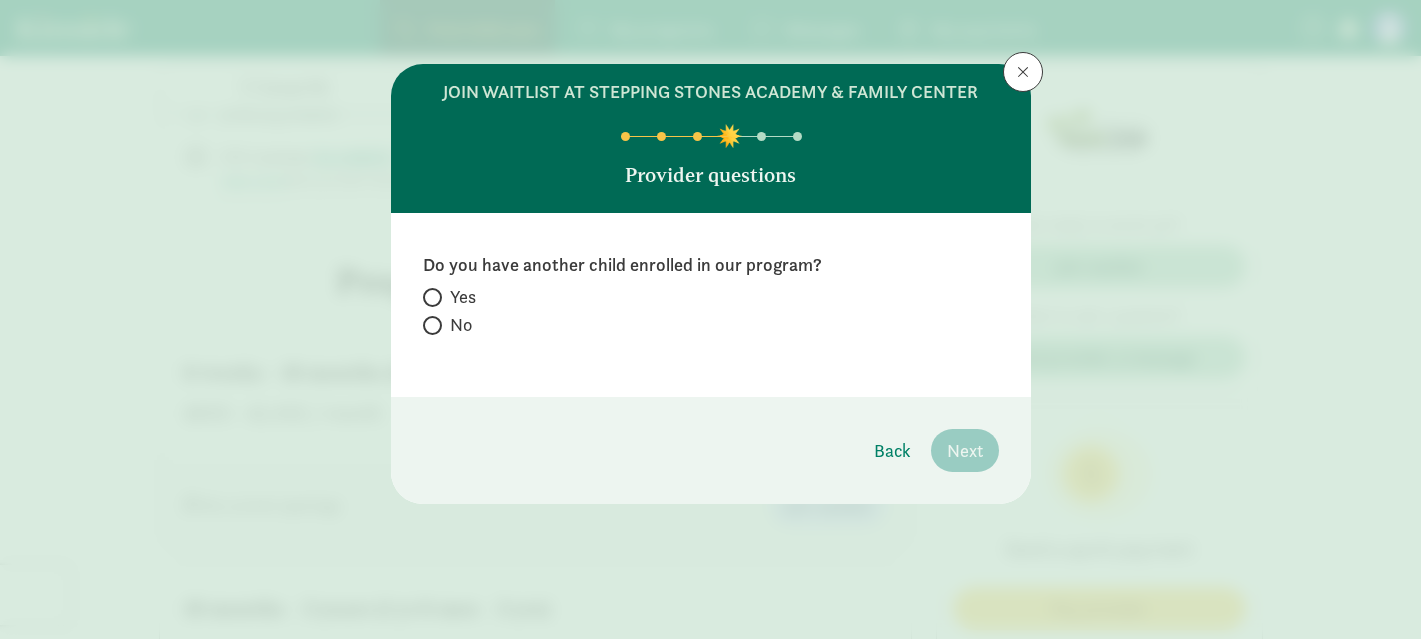 scroll, scrollTop: 0, scrollLeft: 0, axis: both 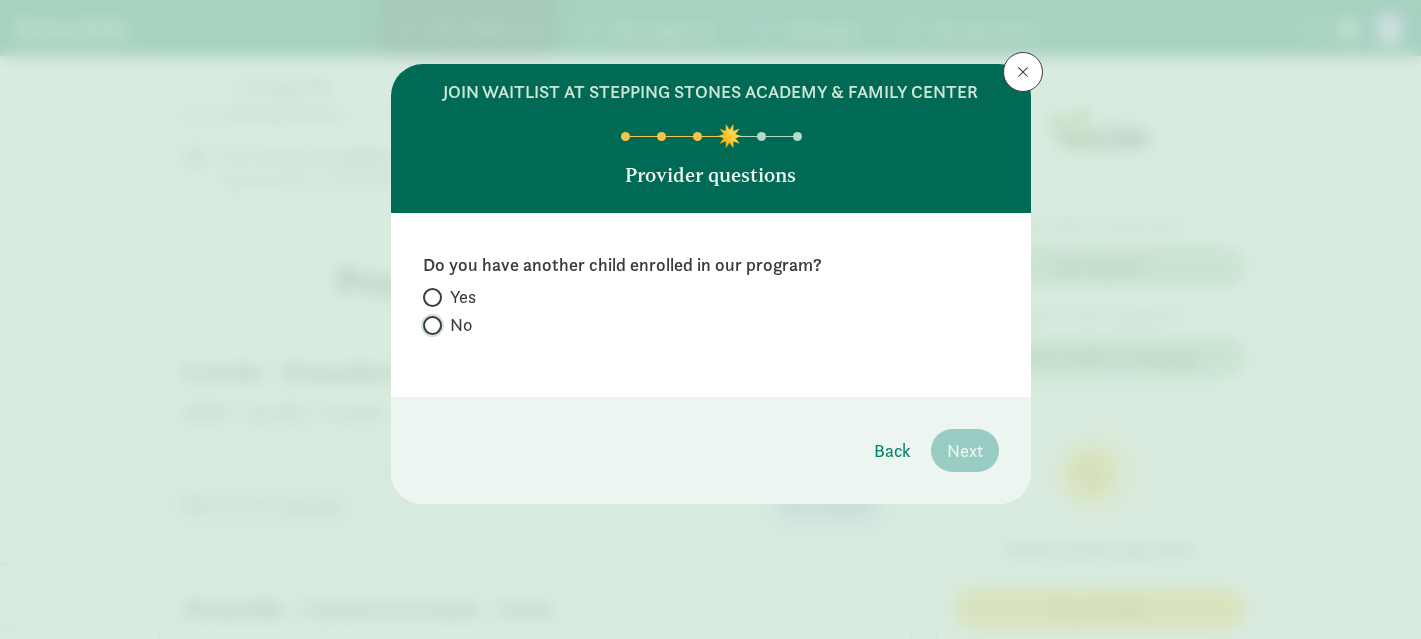 click on "No" at bounding box center [429, 325] 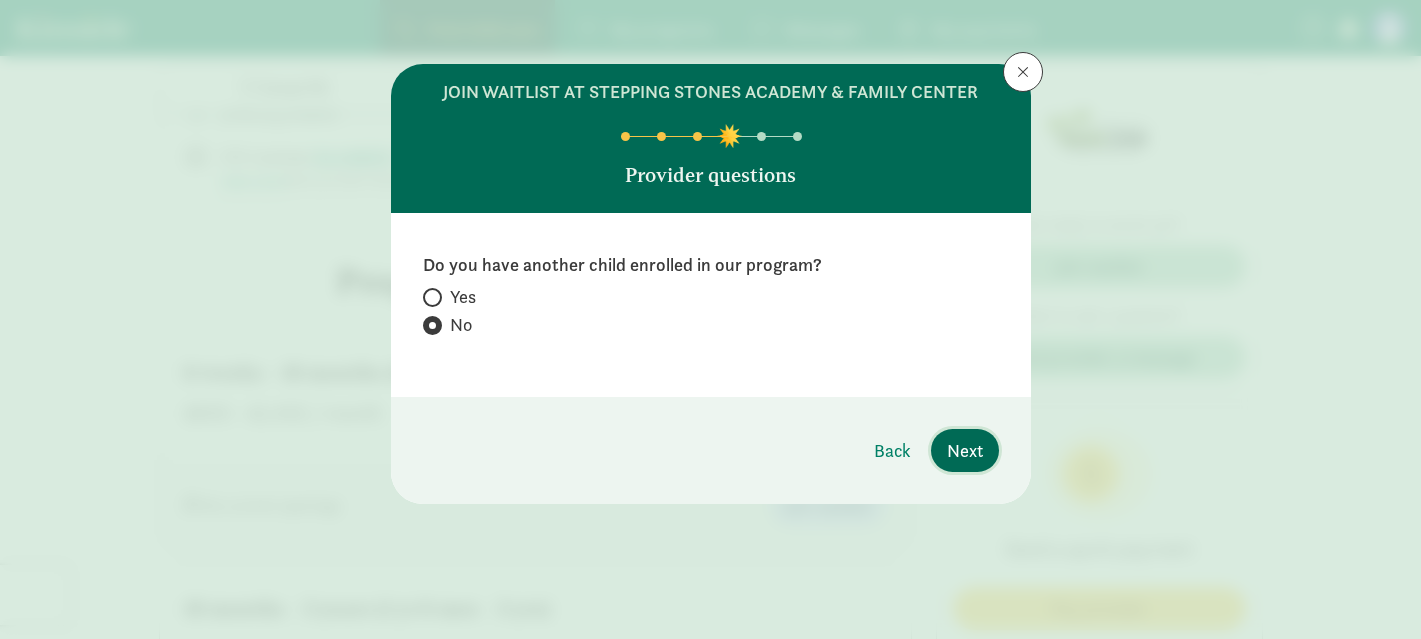 click on "Next" at bounding box center (965, 450) 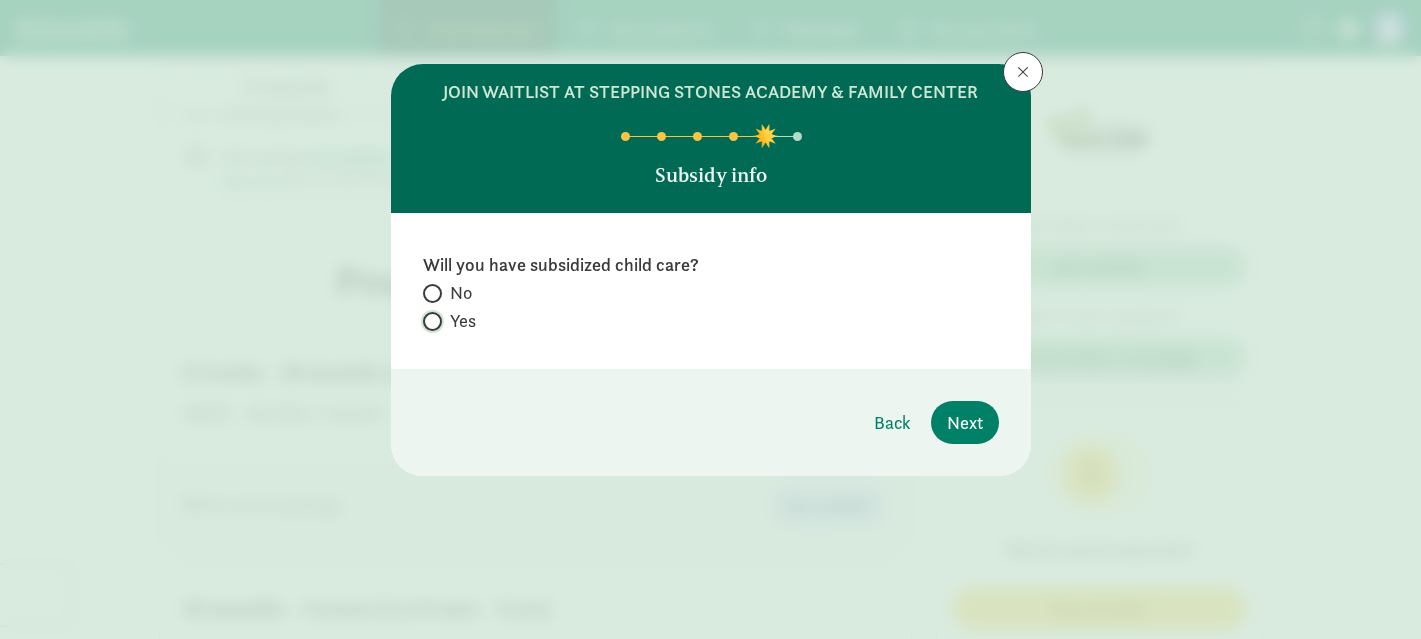 click on "Yes" at bounding box center [429, 321] 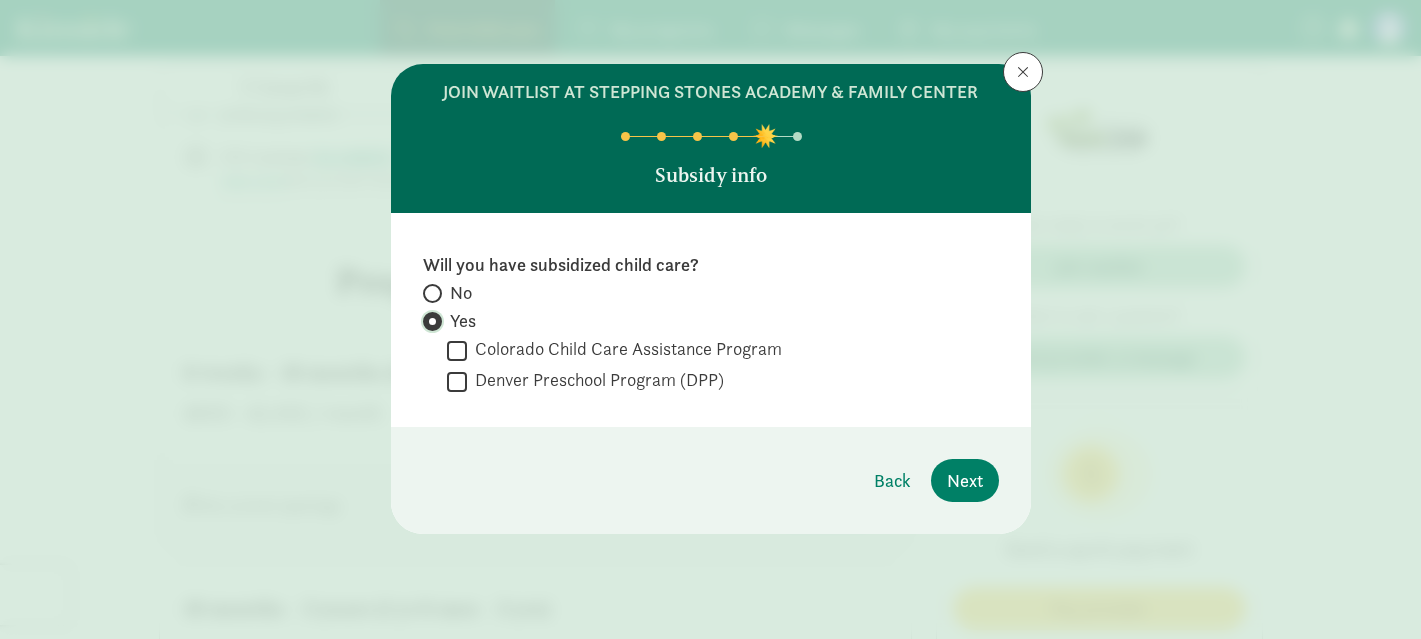 click on "Yes" at bounding box center [429, 321] 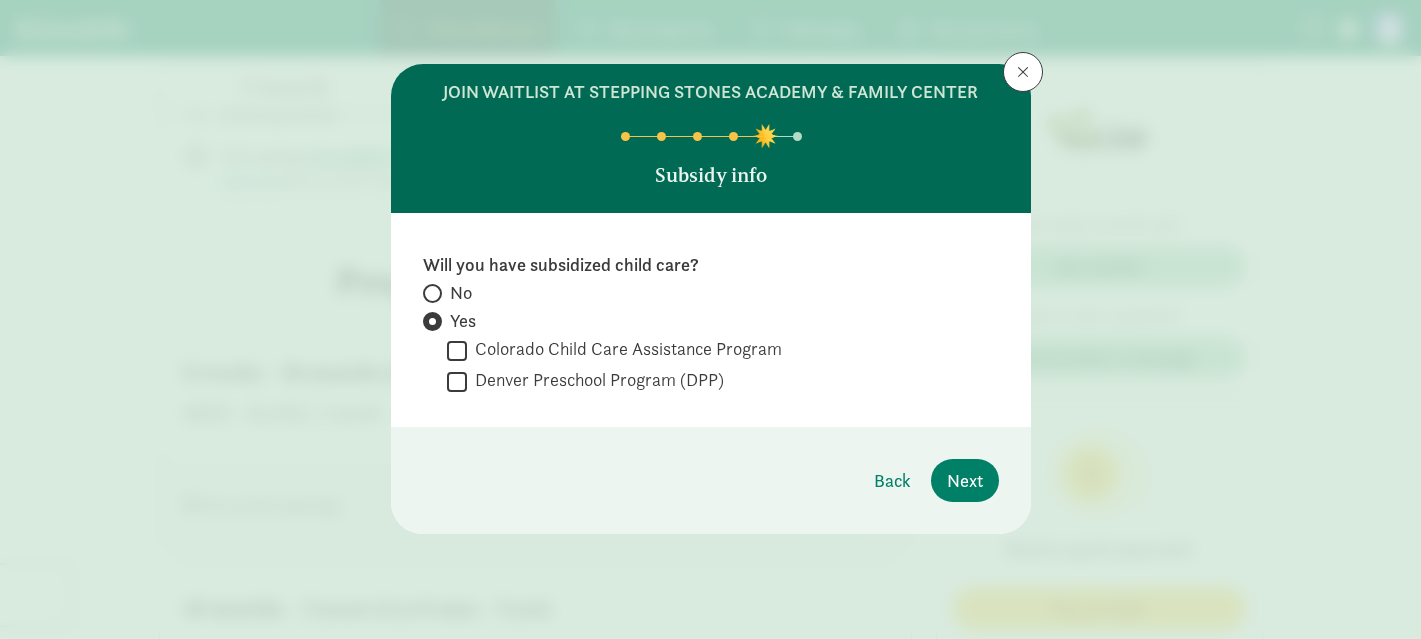 click at bounding box center (432, 293) 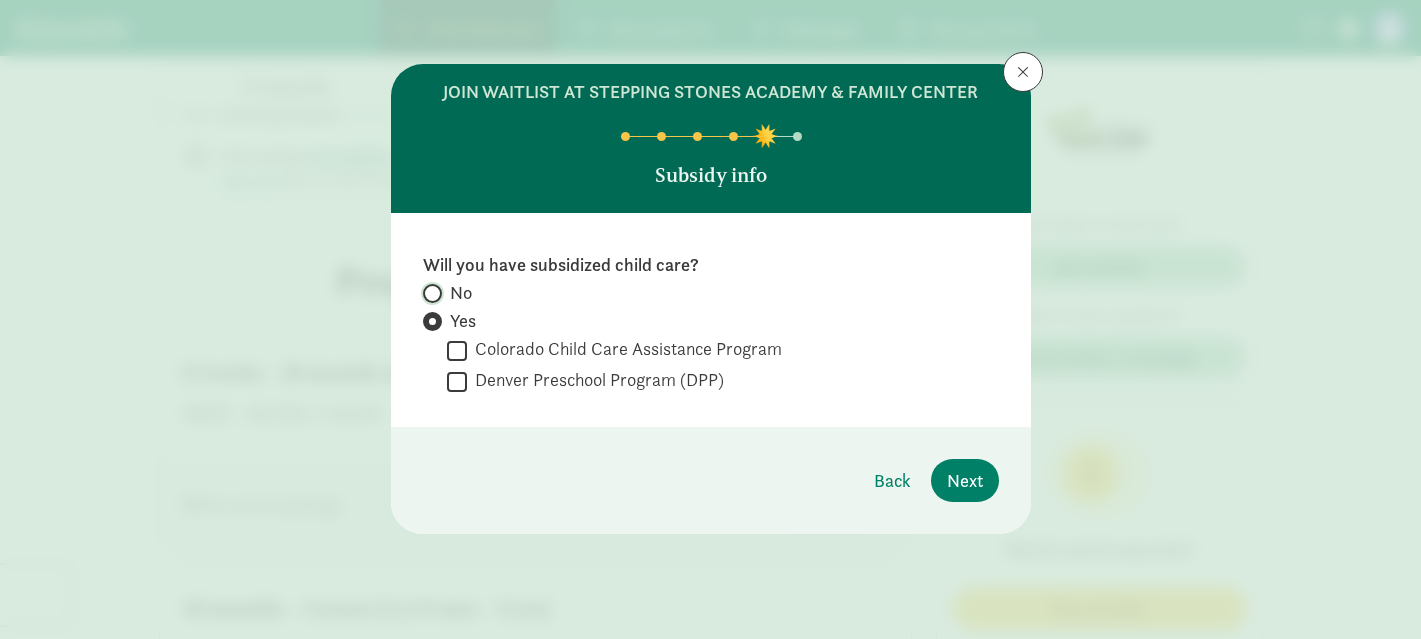 click on "No" at bounding box center [429, 293] 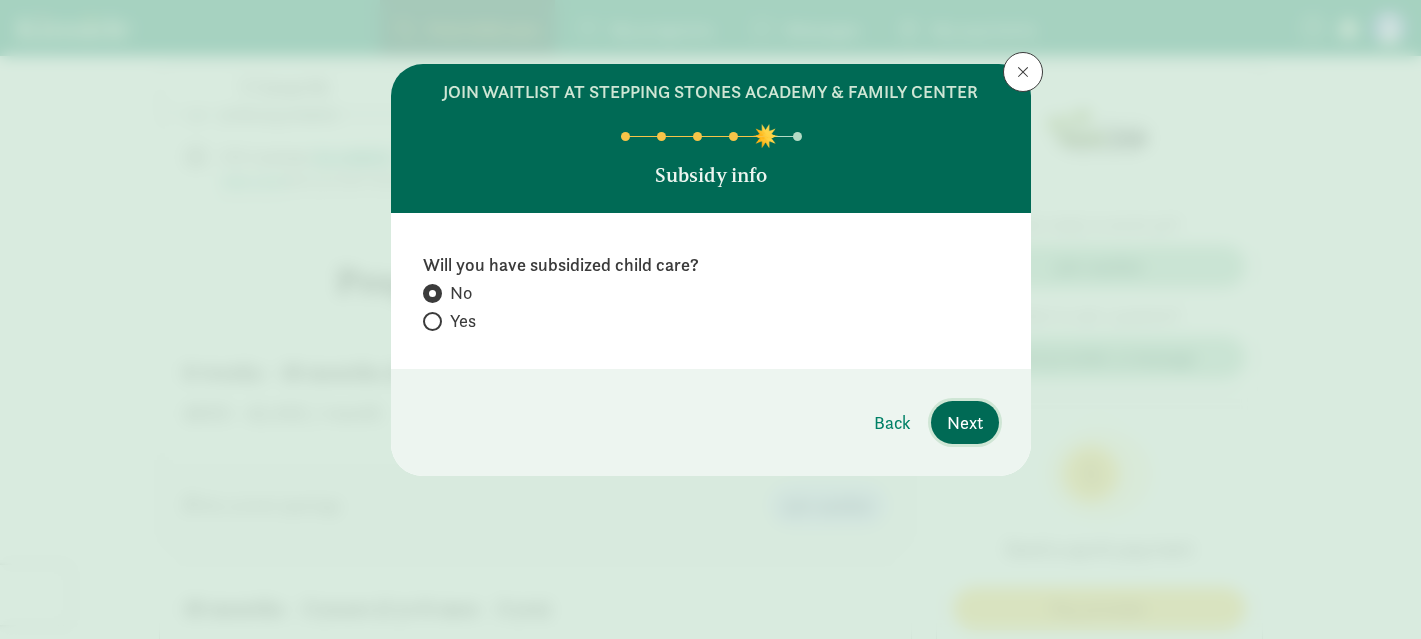 click on "Next" at bounding box center [965, 422] 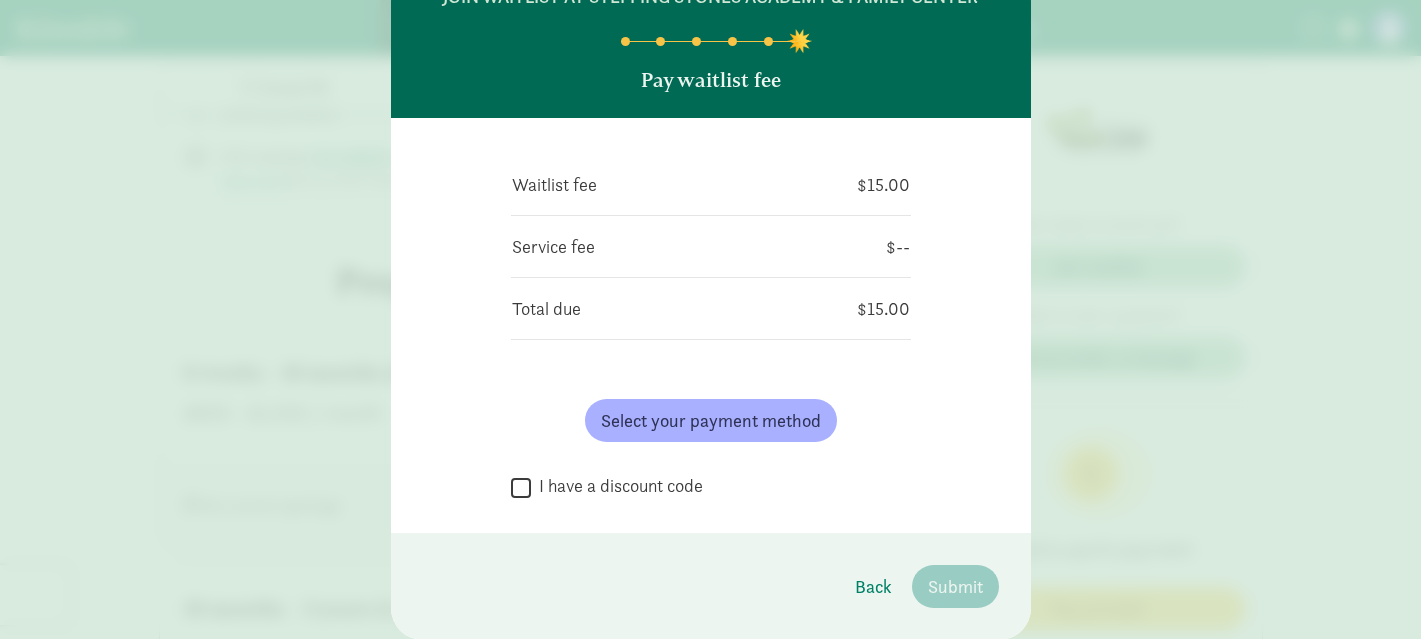 scroll, scrollTop: 100, scrollLeft: 0, axis: vertical 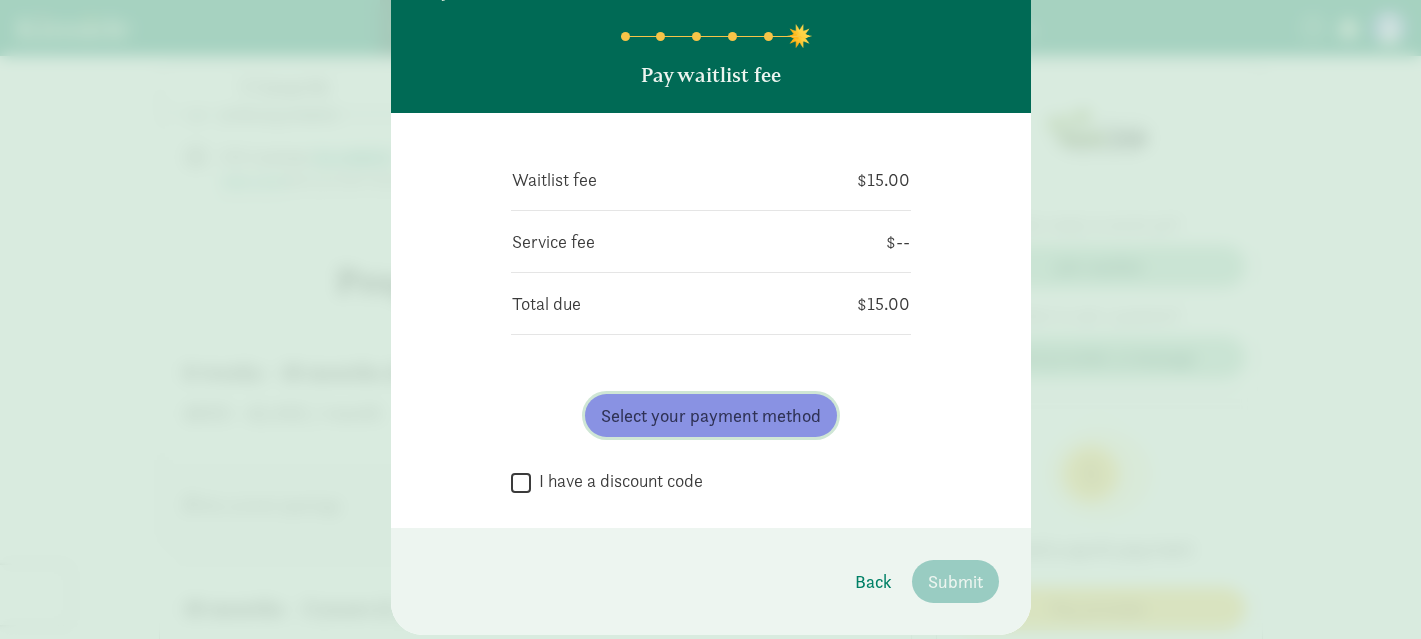 click on "Select your payment method" at bounding box center (711, 415) 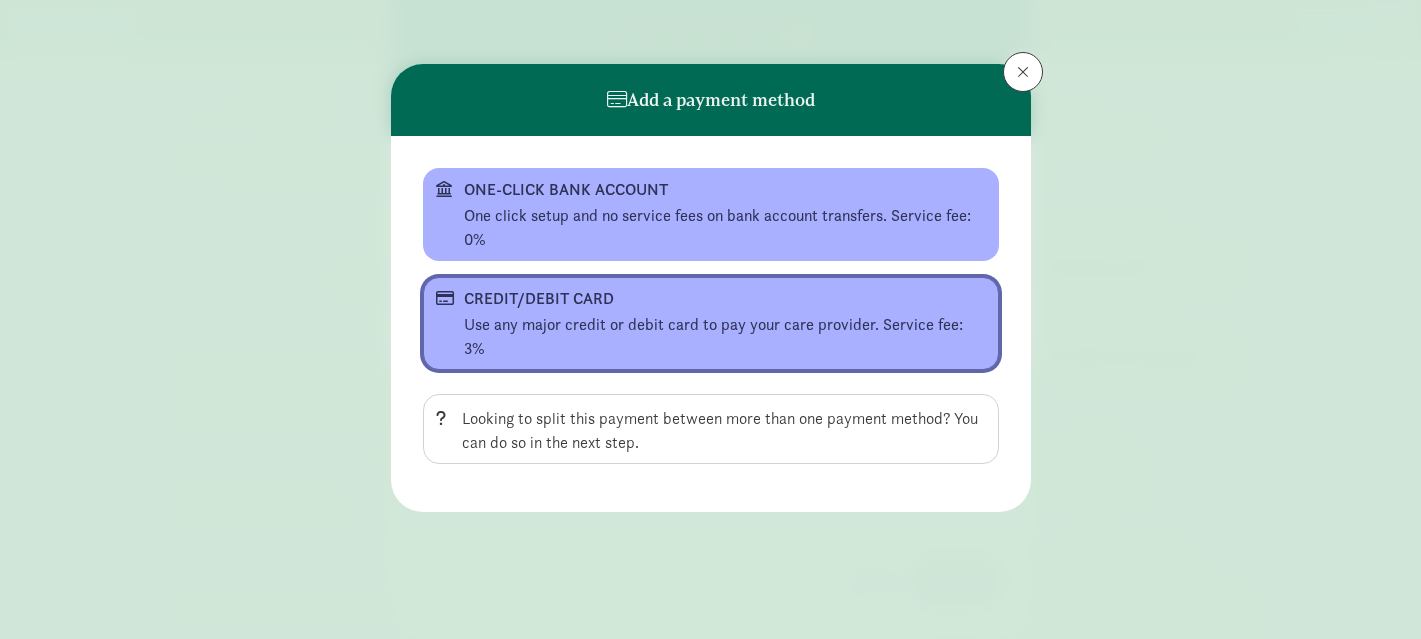 click on "CREDIT/DEBIT CARD" at bounding box center [709, 299] 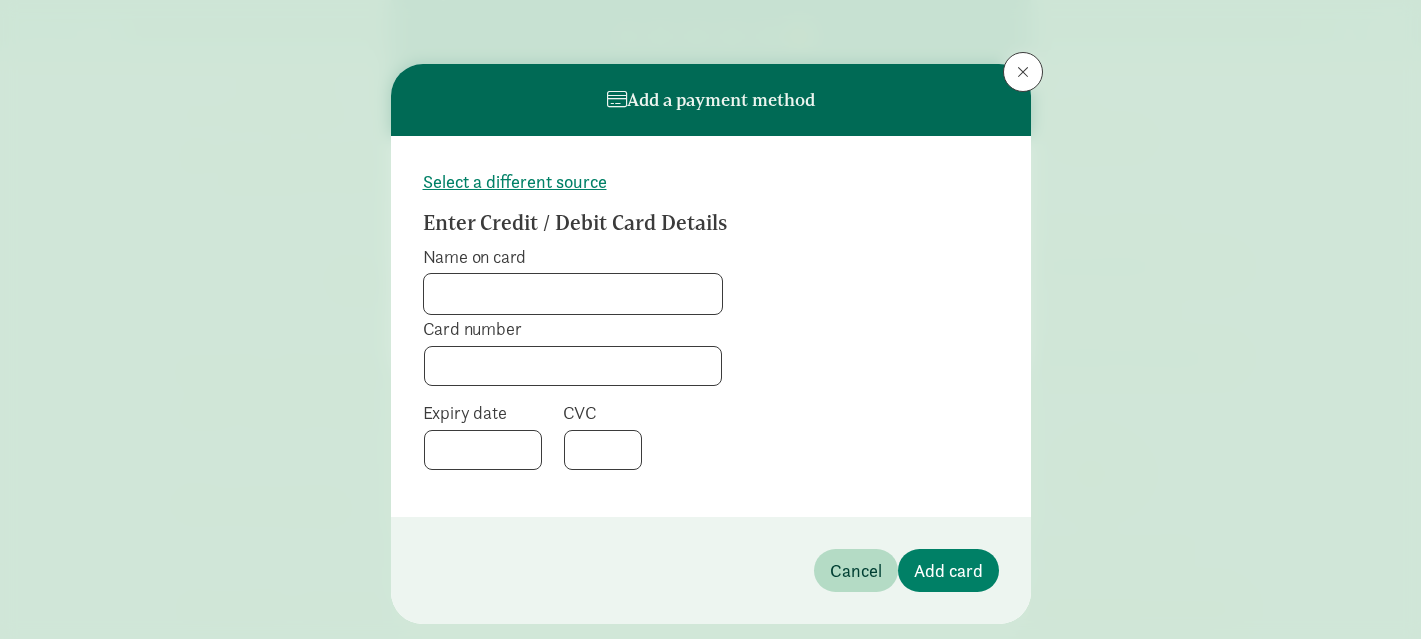 click on "Name on card" 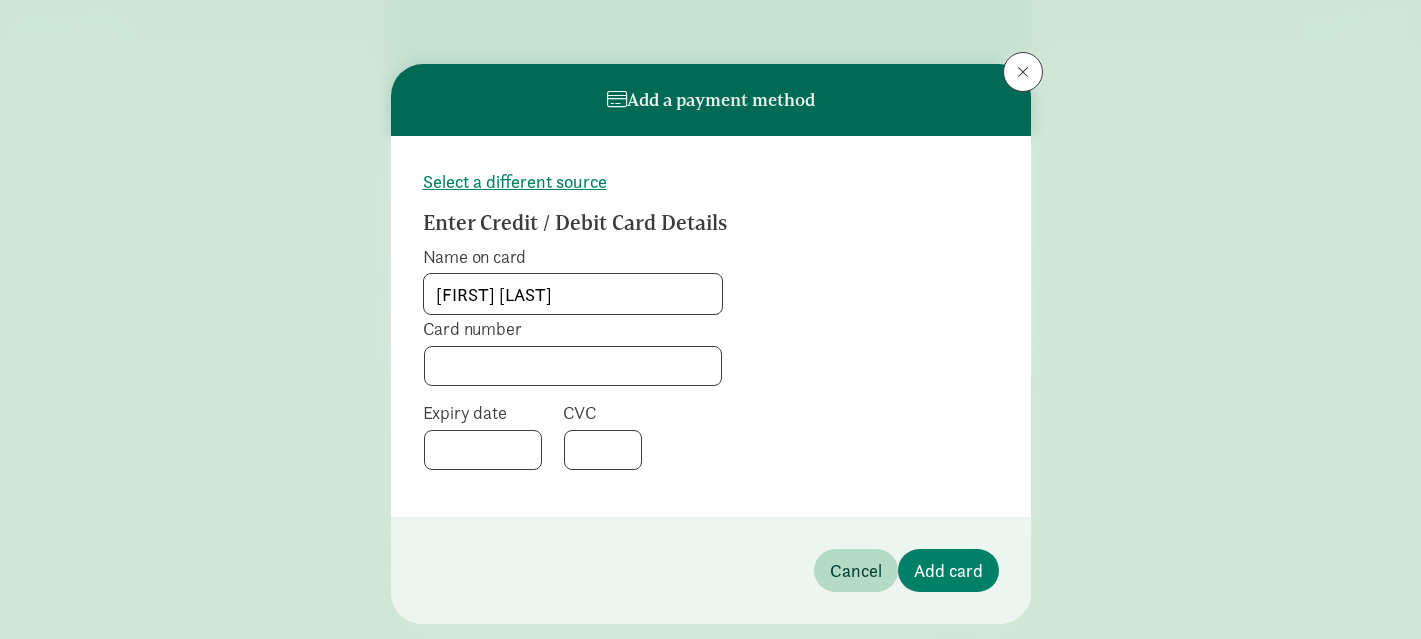 type on "[FIRST] [LAST]" 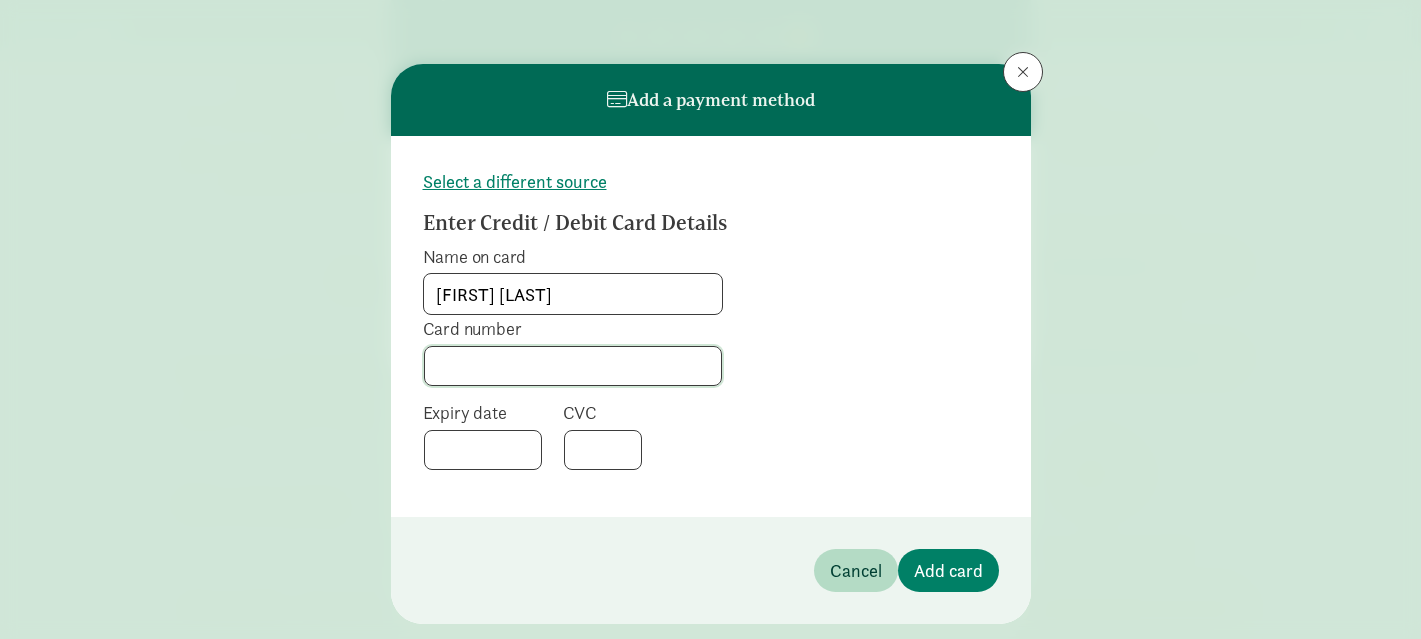 click 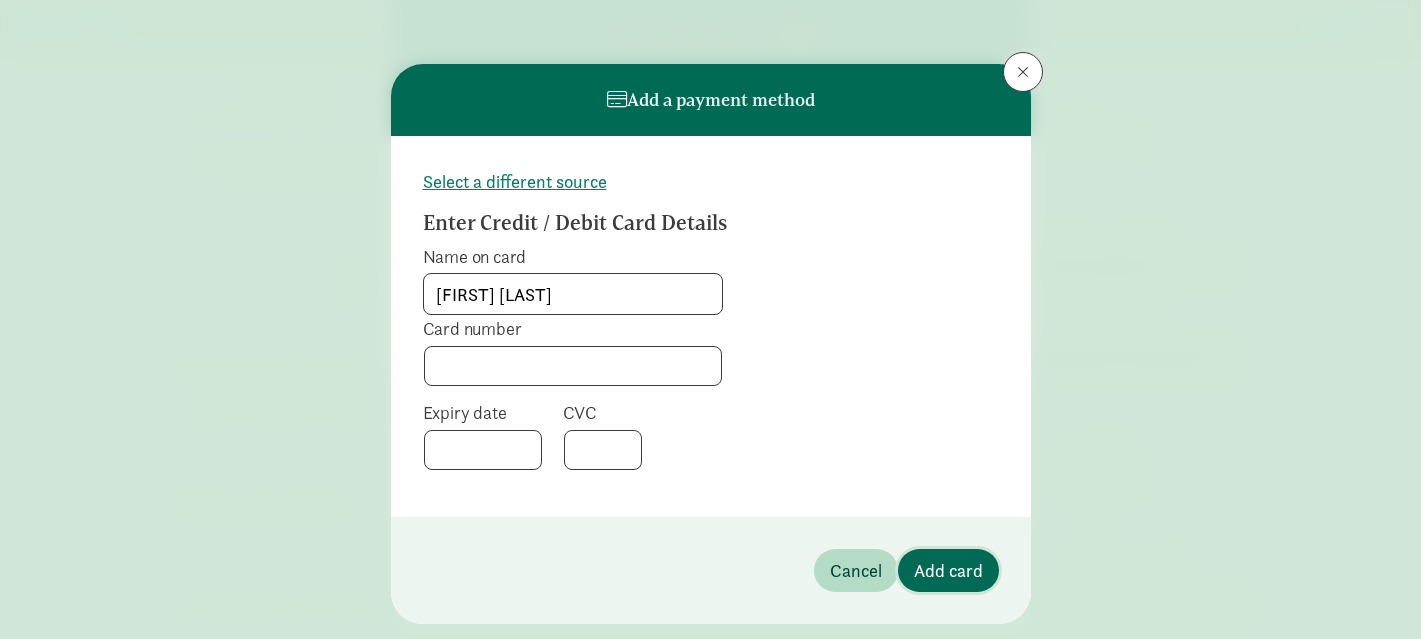 click on "Add card" at bounding box center [948, 570] 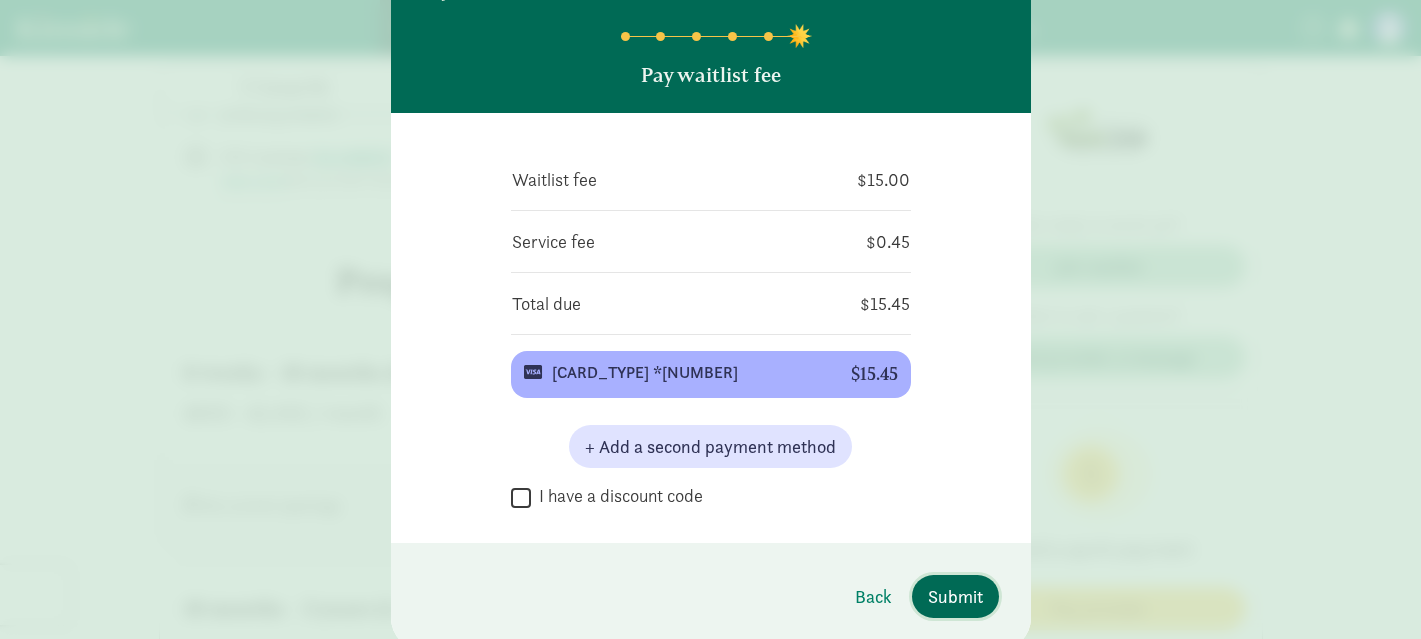 click on "Submit" at bounding box center (955, 596) 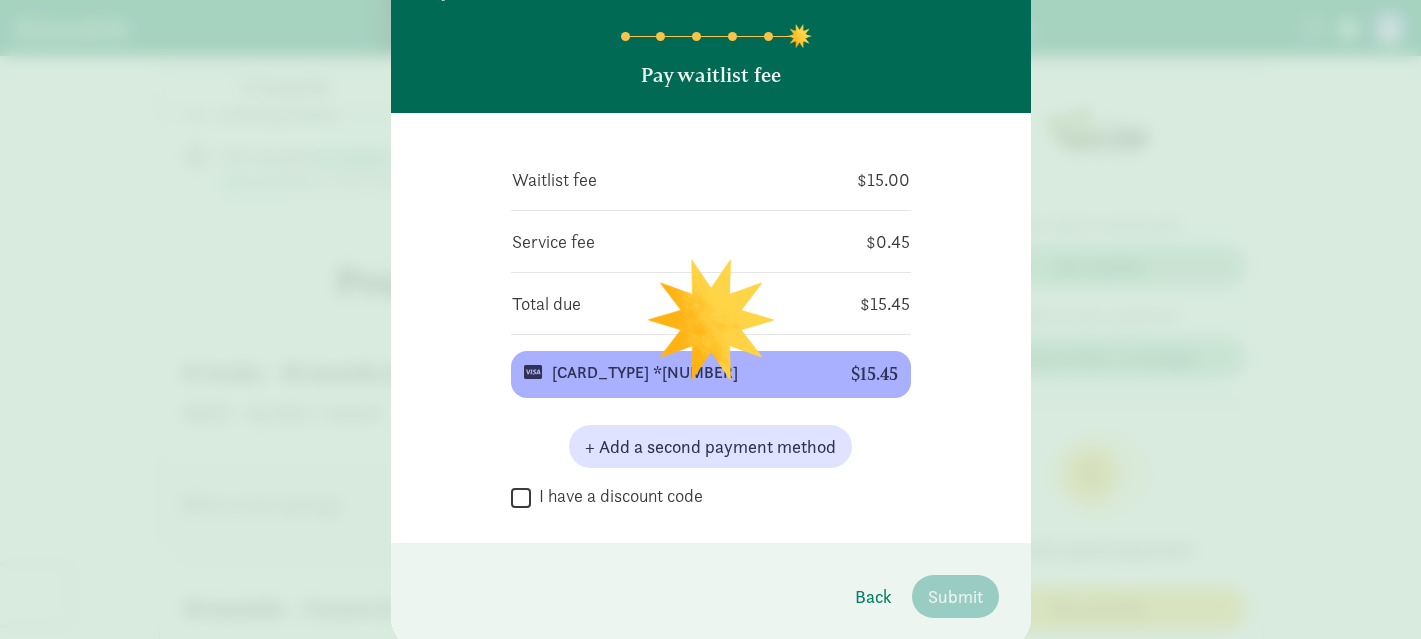 scroll, scrollTop: 0, scrollLeft: 0, axis: both 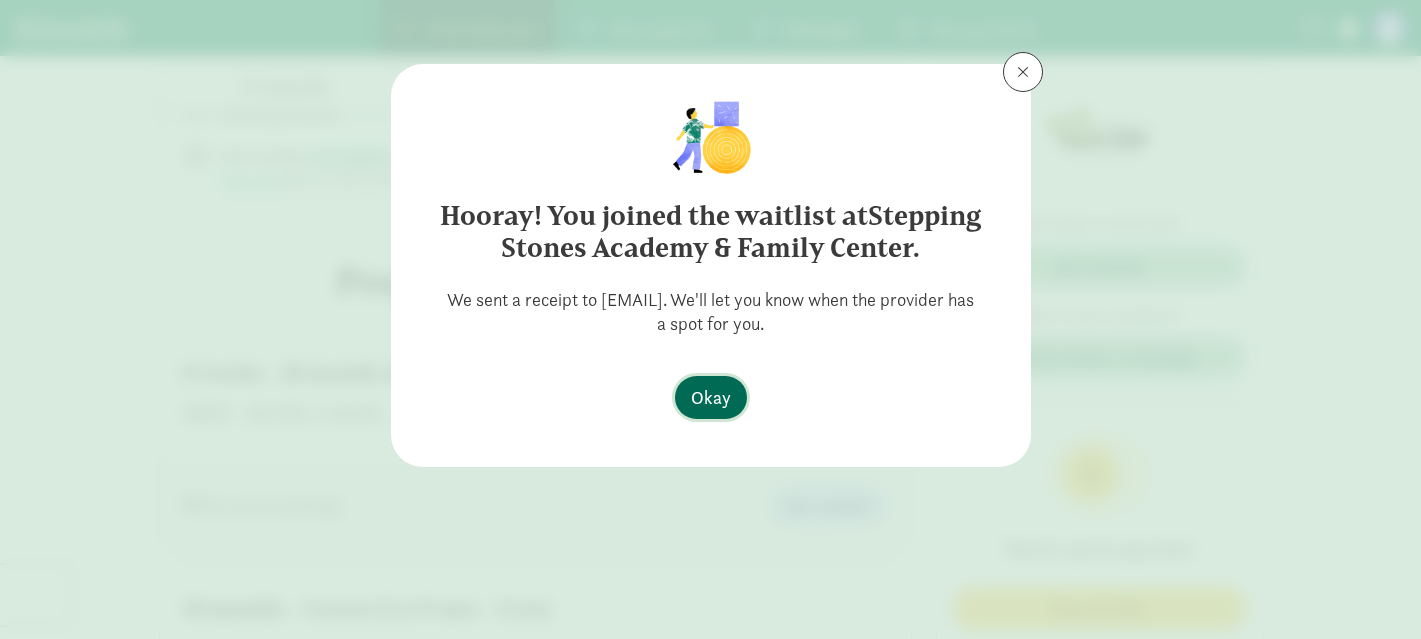 click on "Okay" at bounding box center [711, 397] 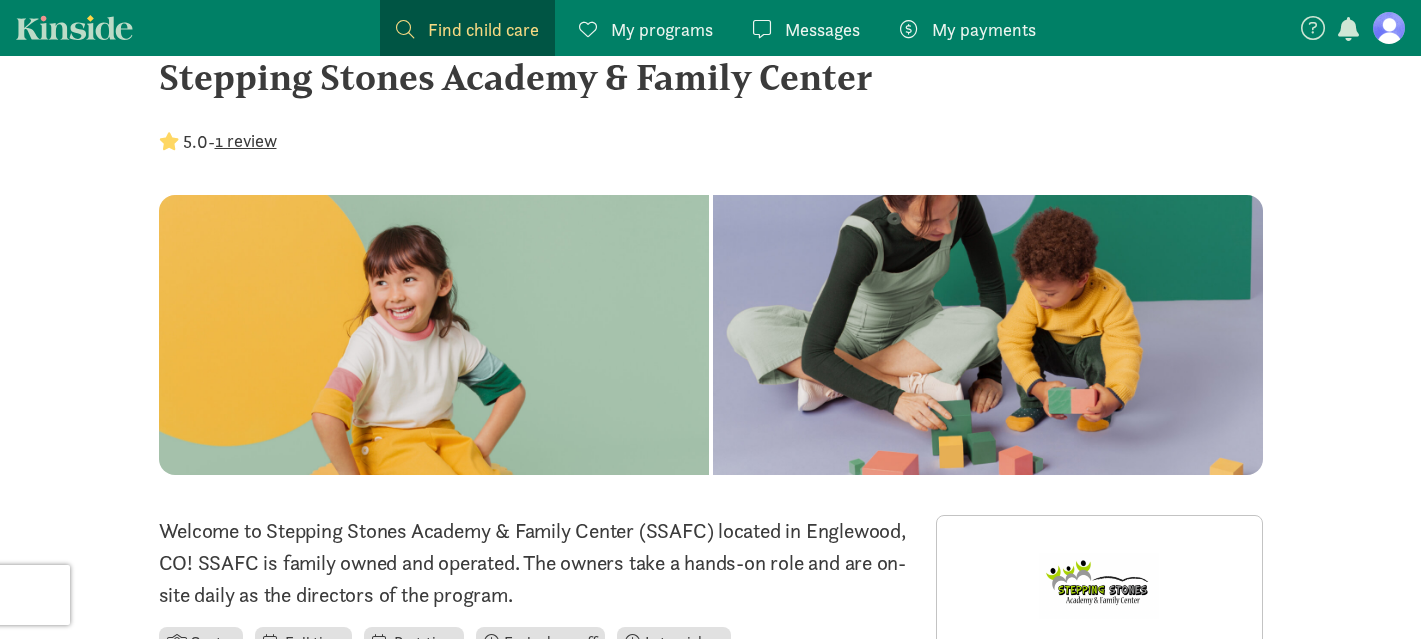 scroll, scrollTop: 0, scrollLeft: 0, axis: both 